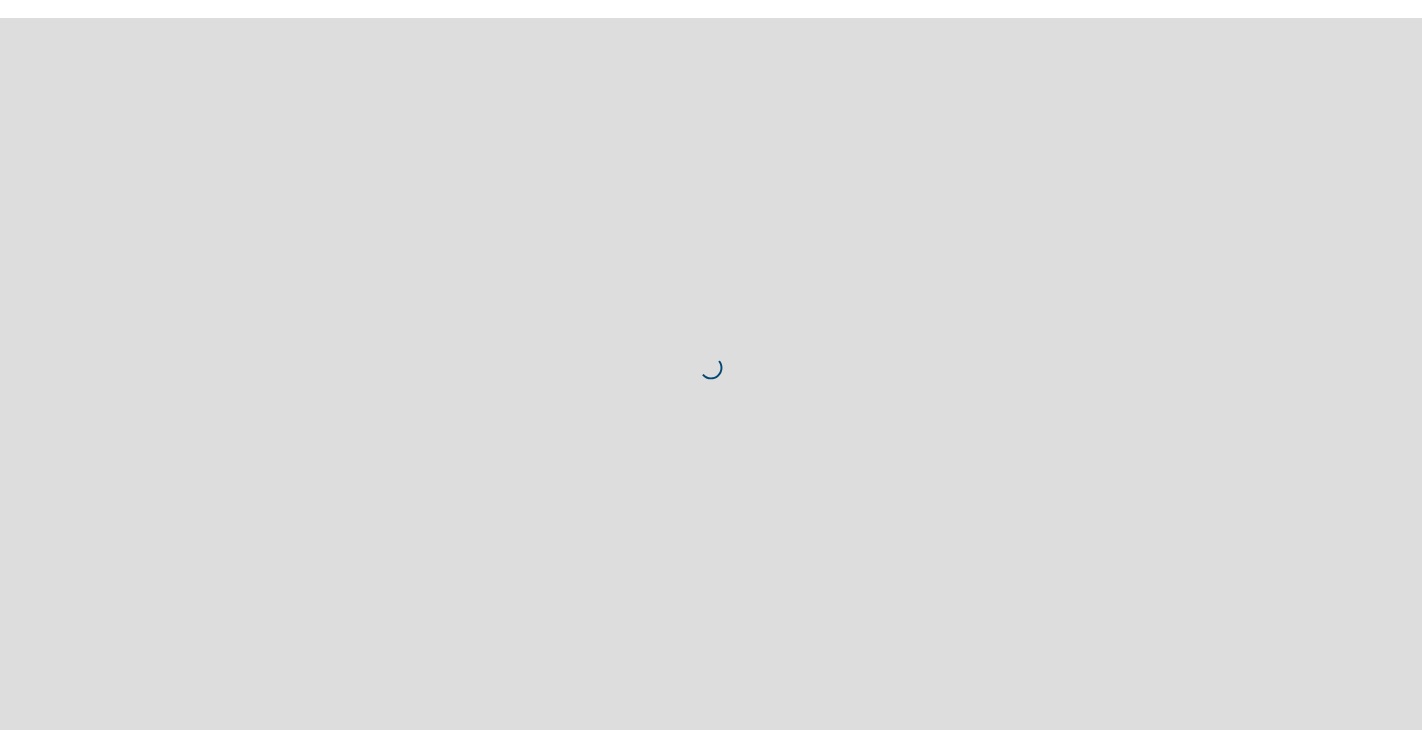 scroll, scrollTop: 0, scrollLeft: 0, axis: both 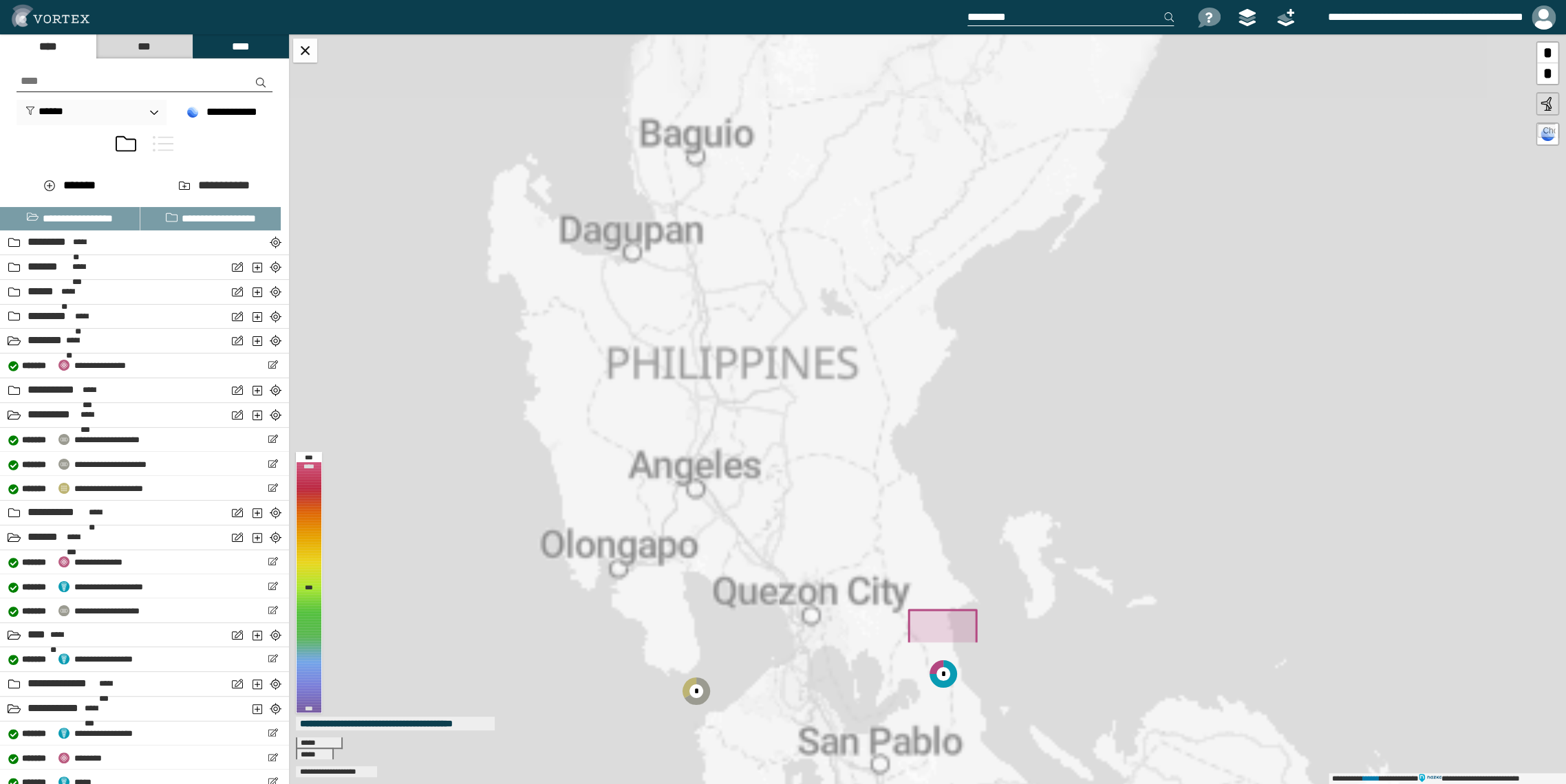 drag, startPoint x: 1047, startPoint y: 600, endPoint x: 754, endPoint y: 365, distance: 375.59819 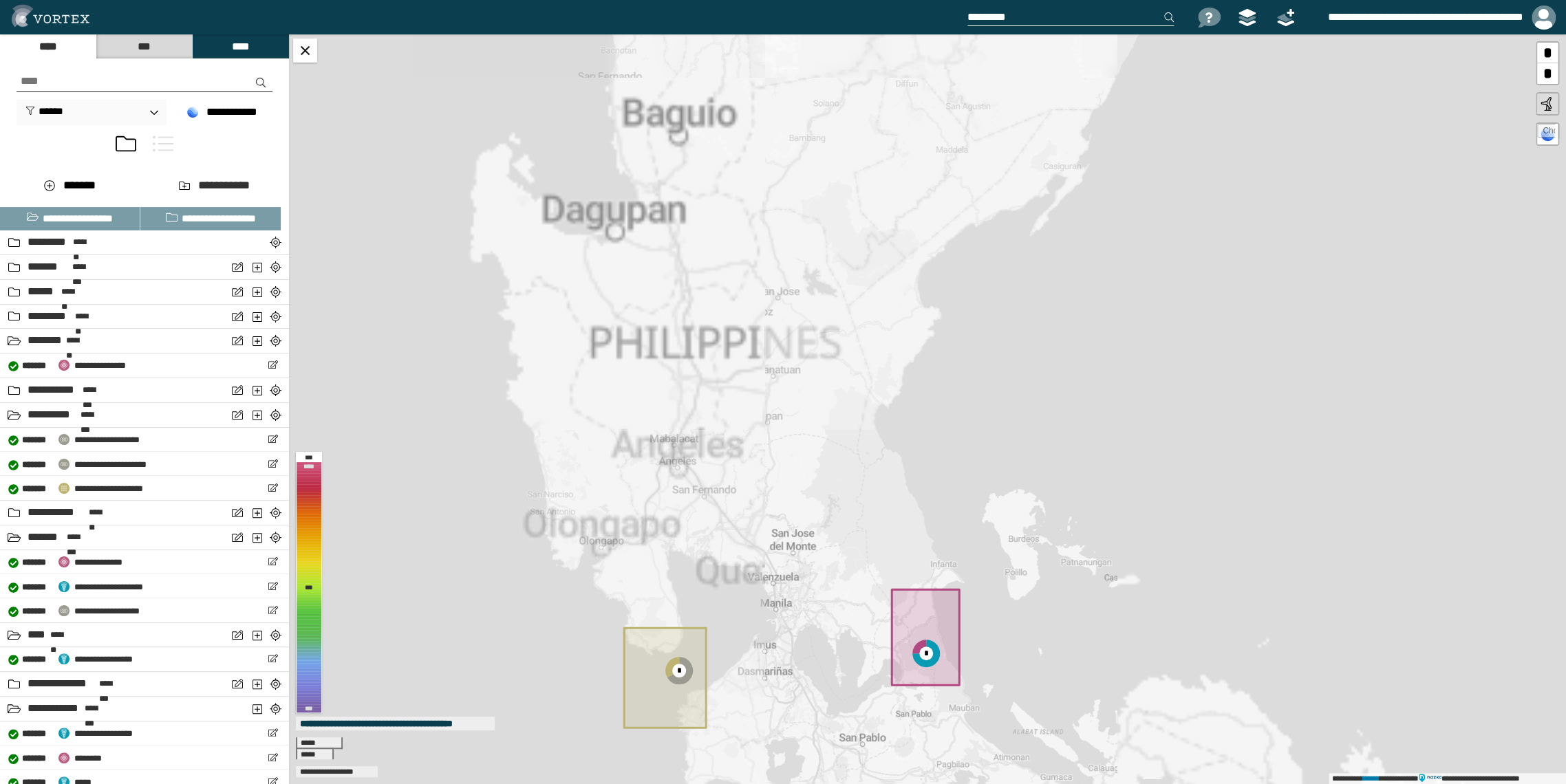 drag, startPoint x: 776, startPoint y: 380, endPoint x: 772, endPoint y: 370, distance: 10.77033 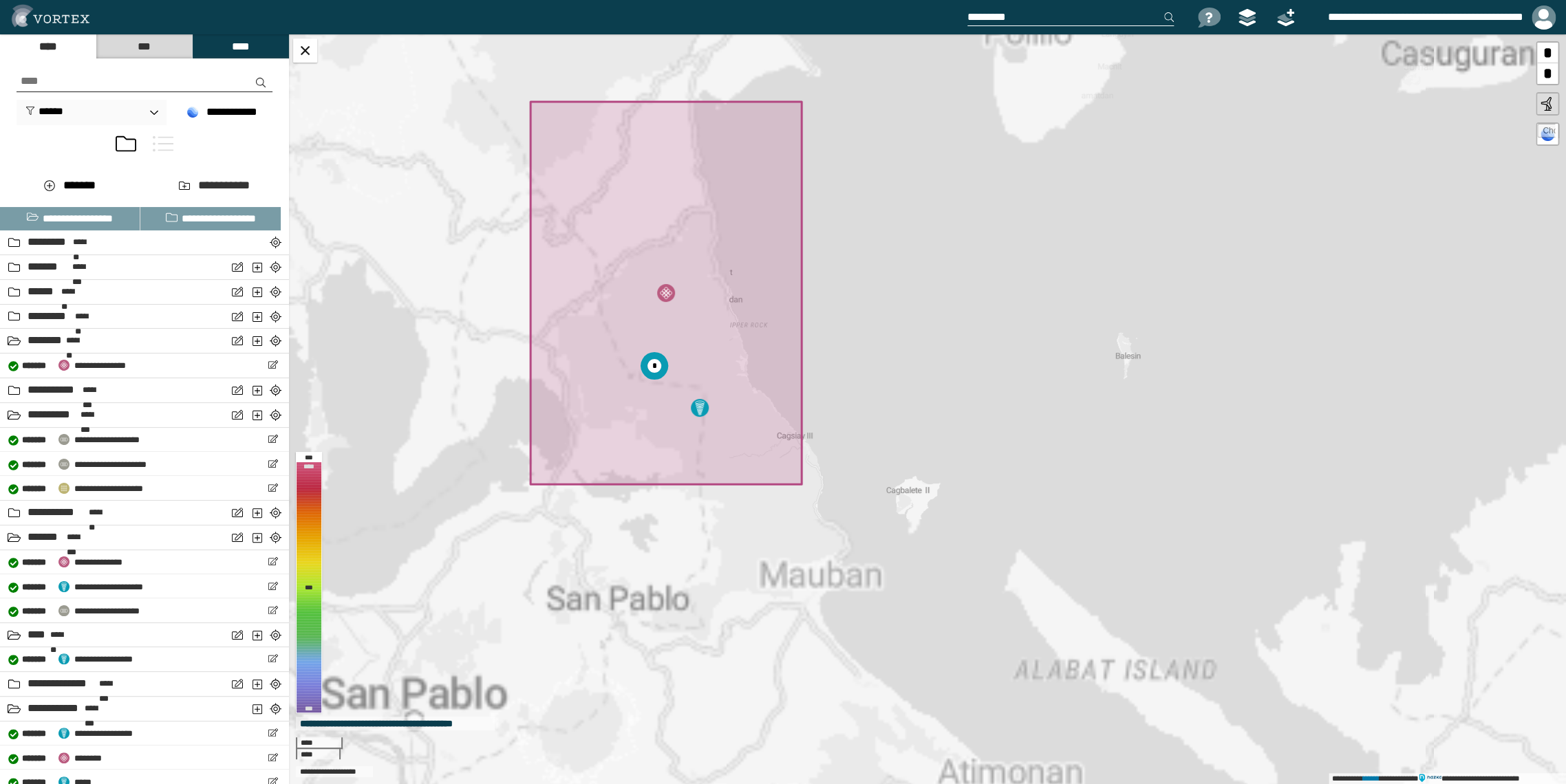 drag, startPoint x: 1069, startPoint y: 615, endPoint x: 831, endPoint y: 400, distance: 320.73198 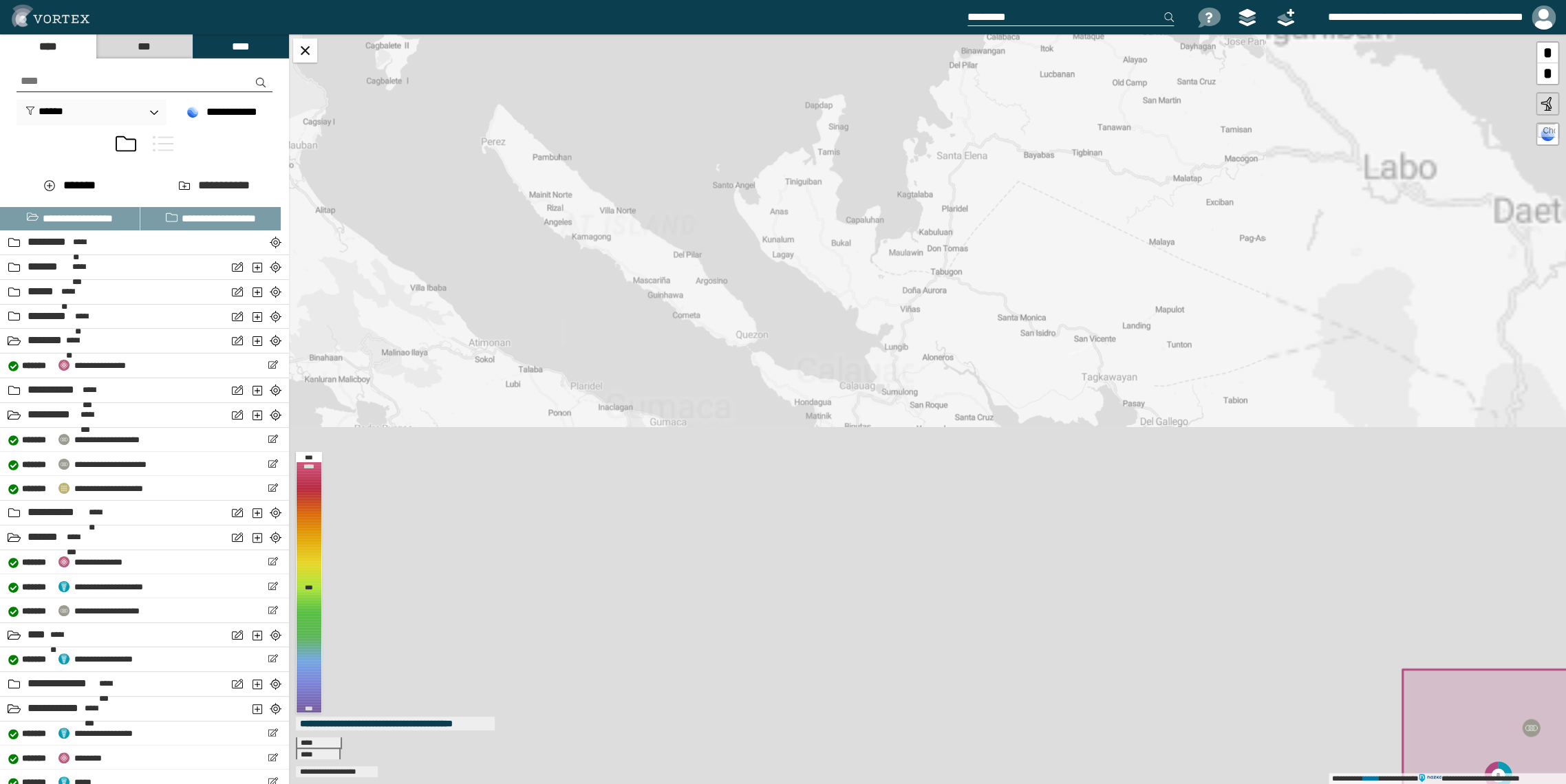 drag, startPoint x: 1010, startPoint y: 541, endPoint x: 922, endPoint y: 486, distance: 103.77379 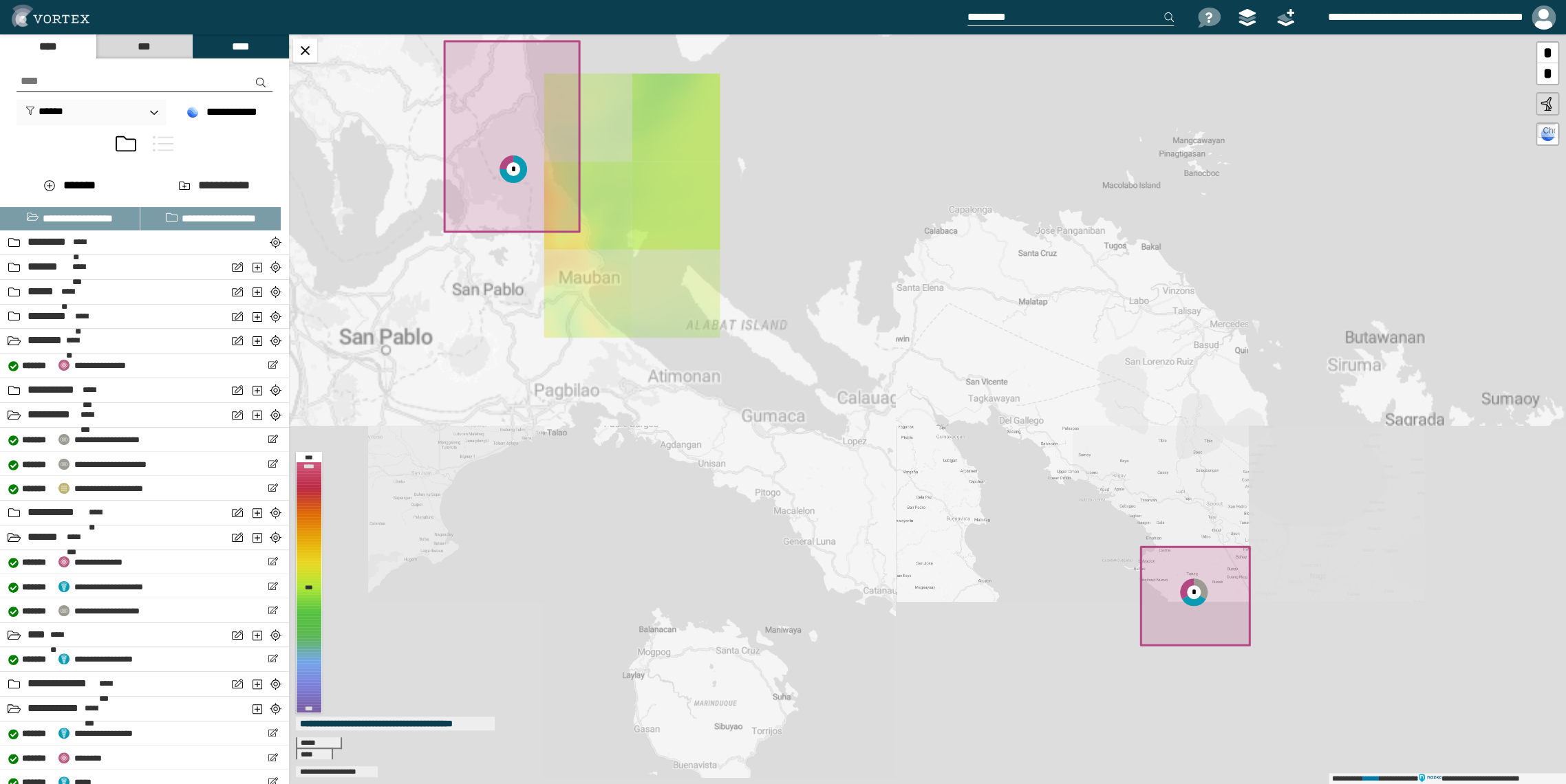 drag, startPoint x: 1112, startPoint y: 561, endPoint x: 889, endPoint y: 457, distance: 246.05894 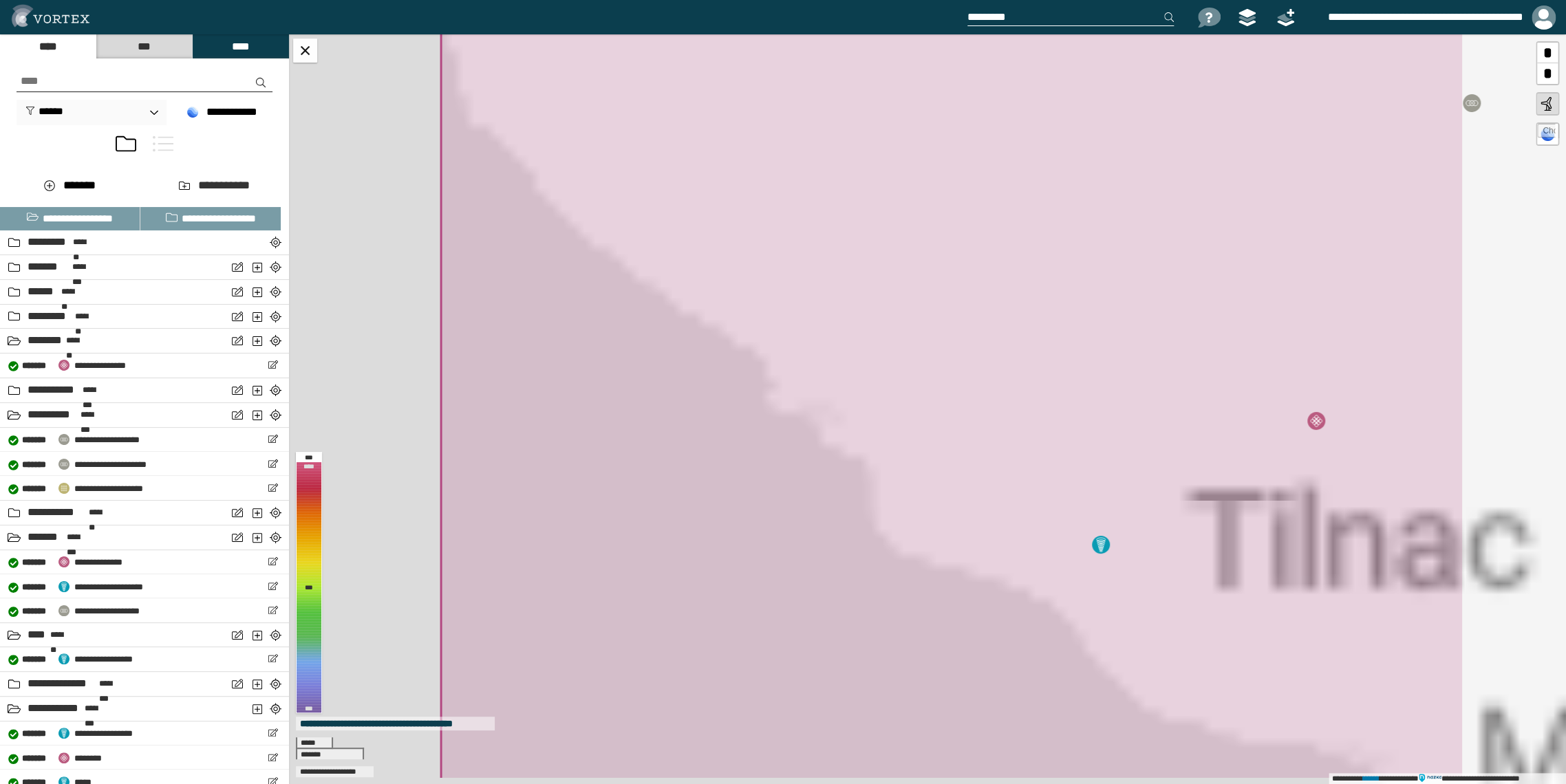 drag, startPoint x: 1101, startPoint y: 539, endPoint x: 623, endPoint y: 418, distance: 493.0771 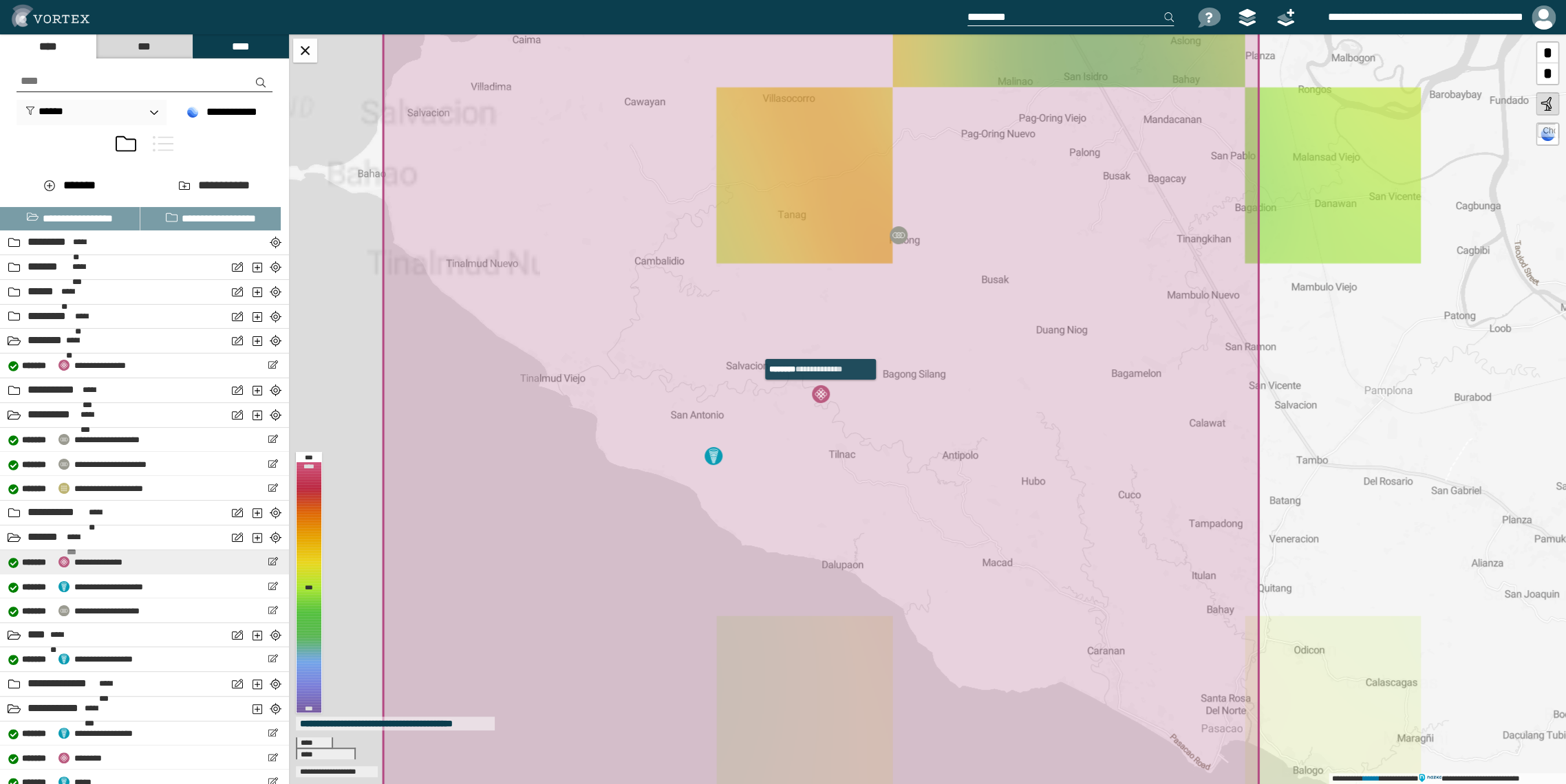 click at bounding box center (821, 394) 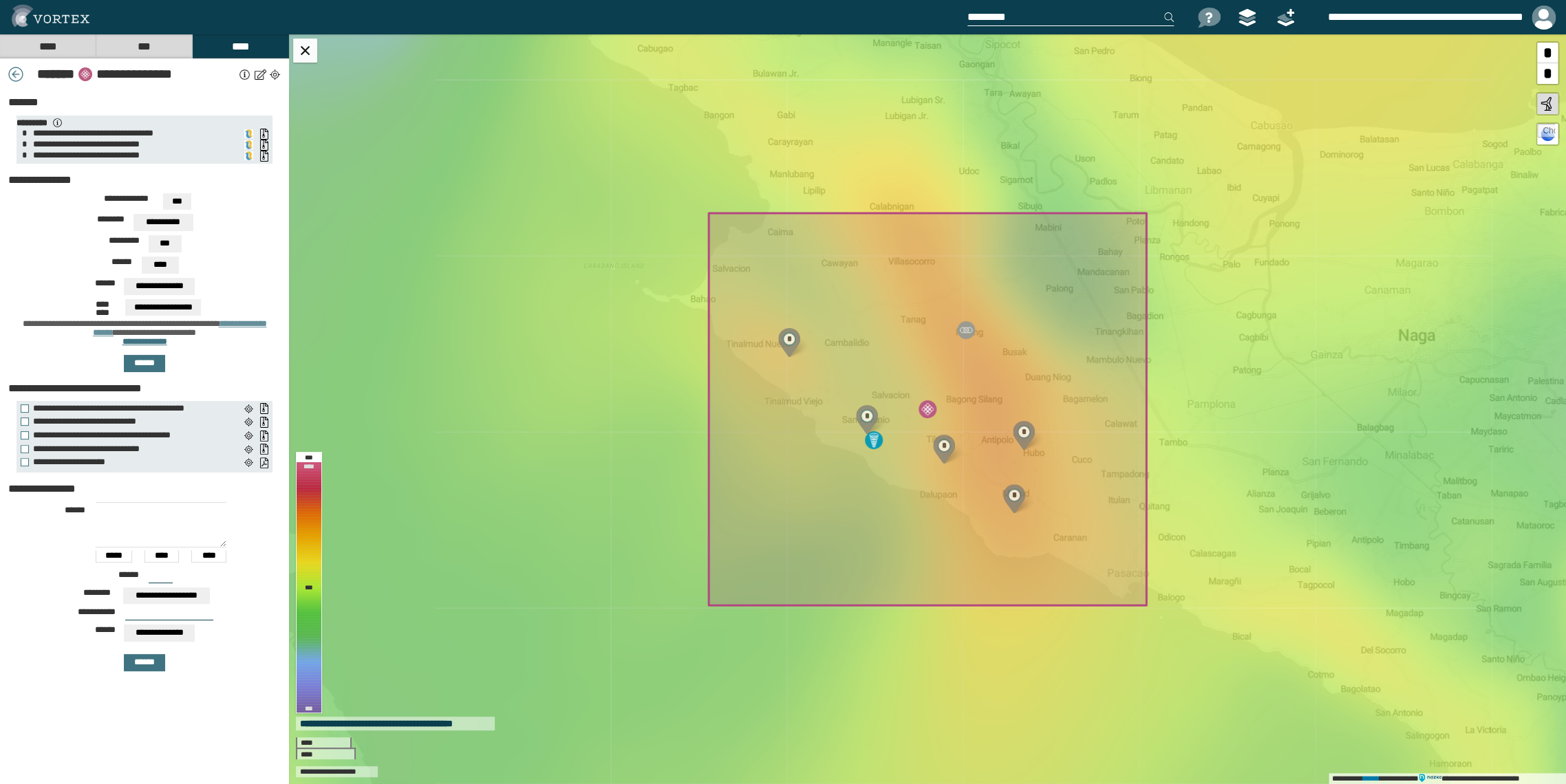 click on "***" at bounding box center (177, 202) 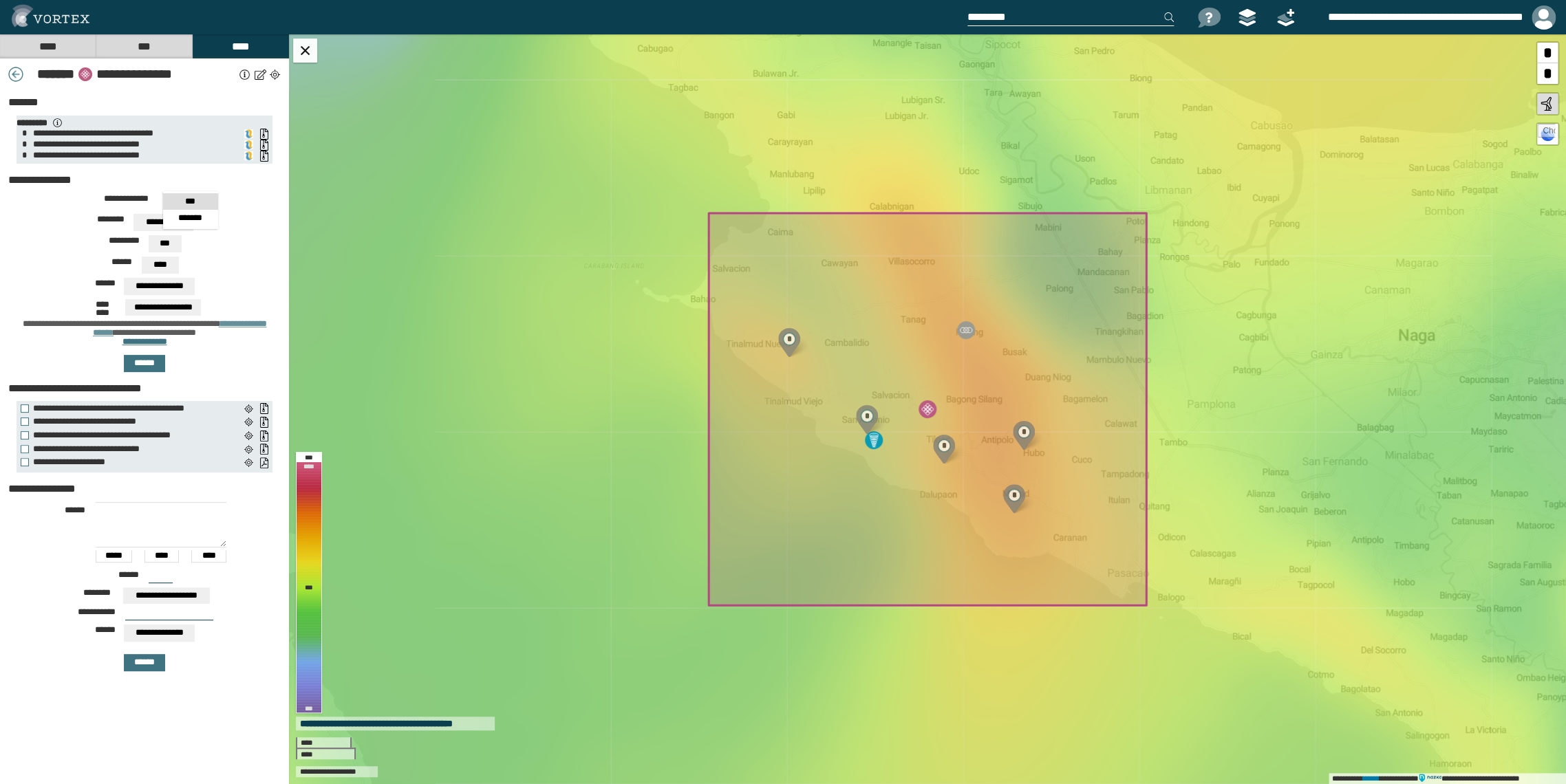 click on "[FIRST] [LAST] [PHONE] [EMAIL] [ADDRESS] [CITY], [STATE] [ZIP]" at bounding box center [144, 224] 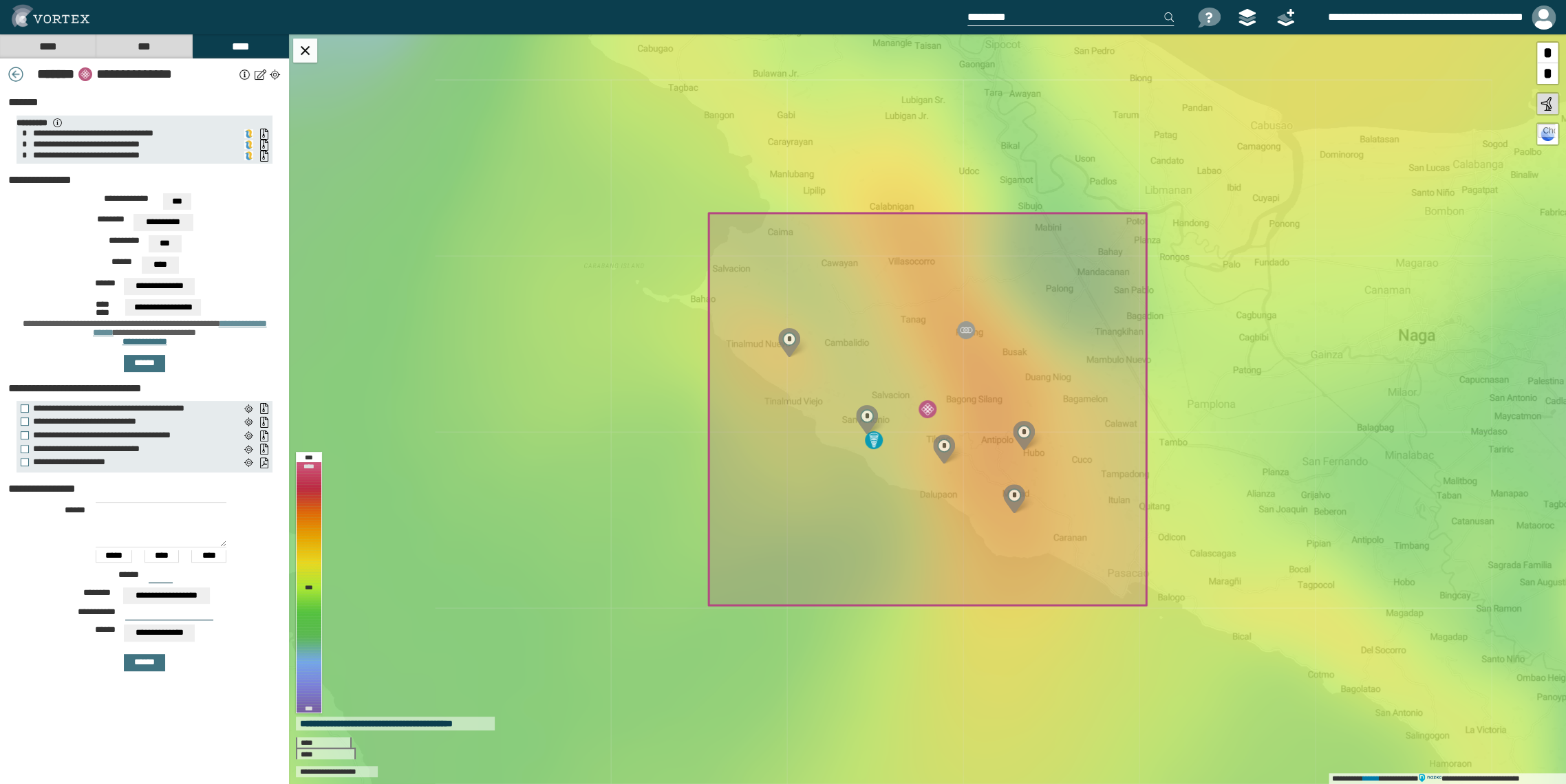 click on "**********" at bounding box center (177, 202) 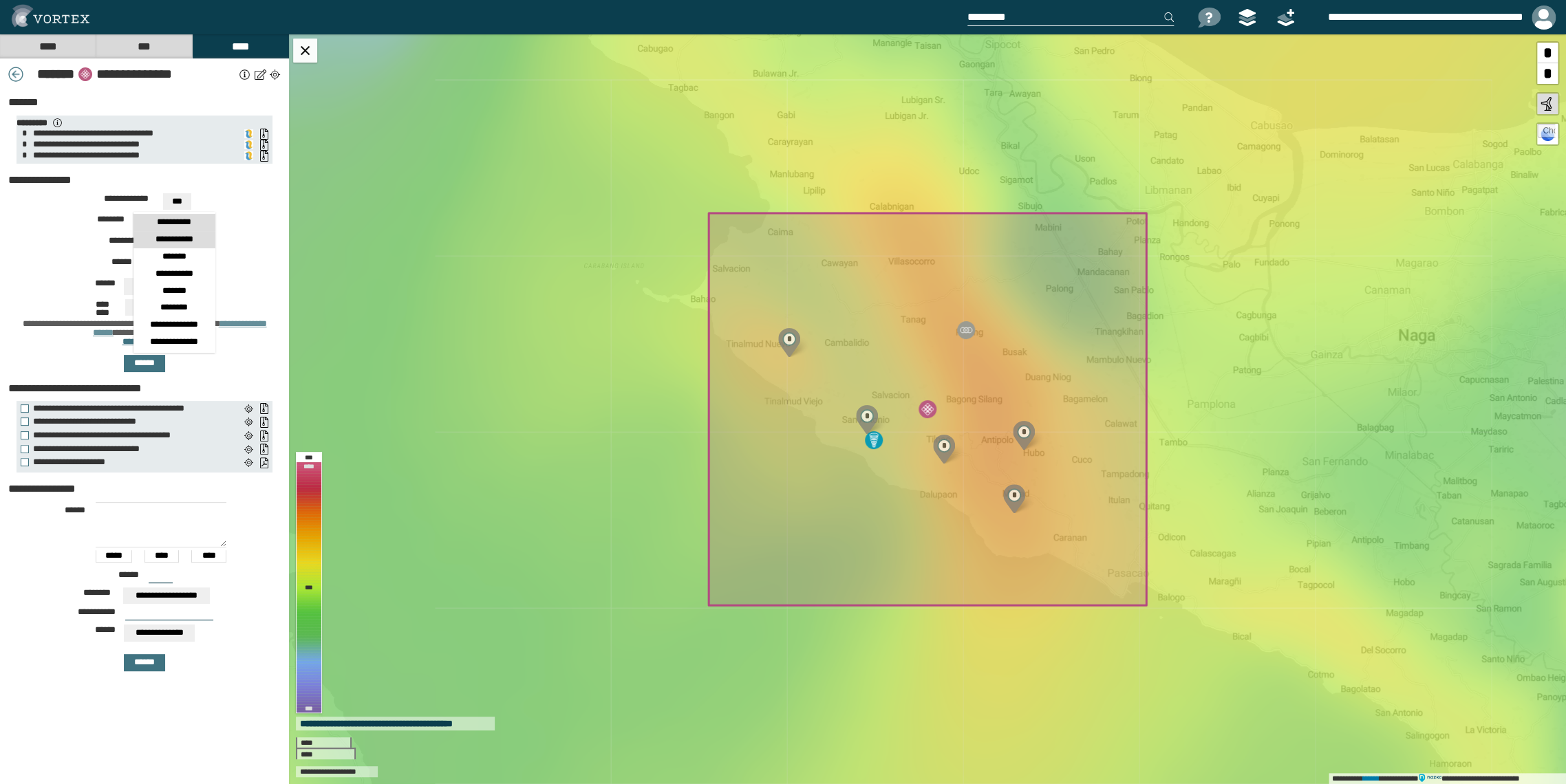 click on "**********" at bounding box center [174, 222] 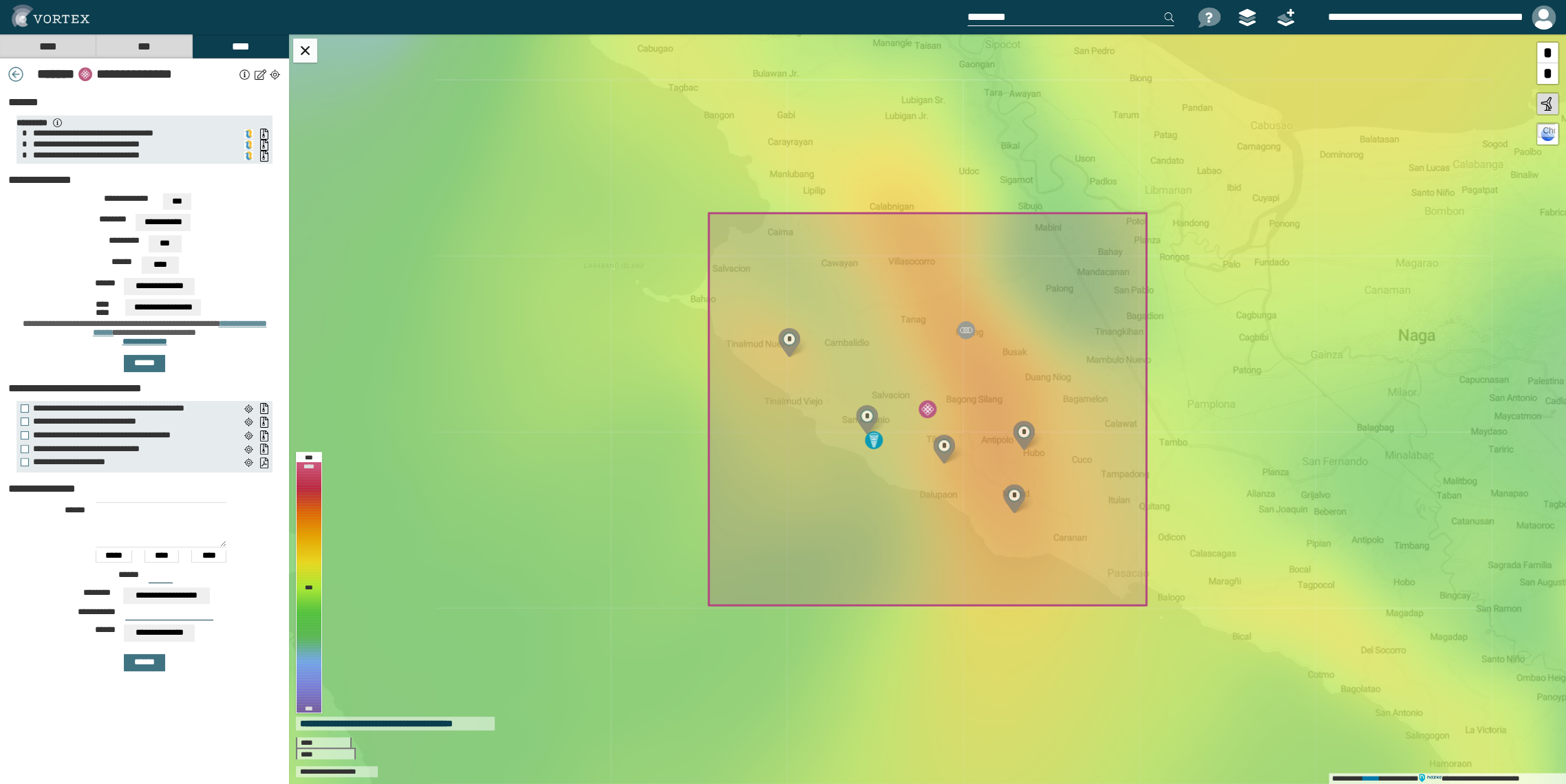 click on "**********" at bounding box center [177, 202] 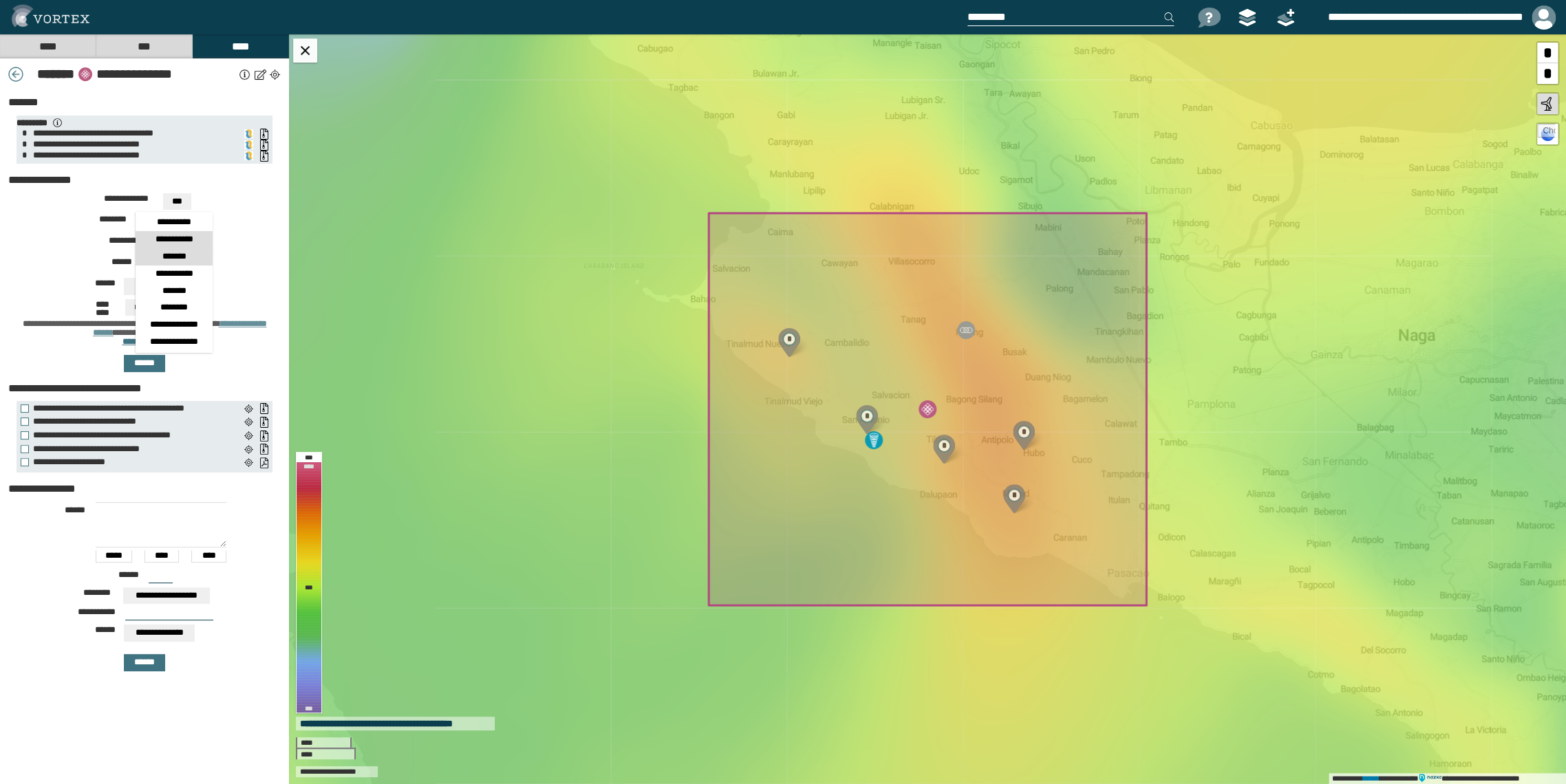 click on "*******" at bounding box center [174, 222] 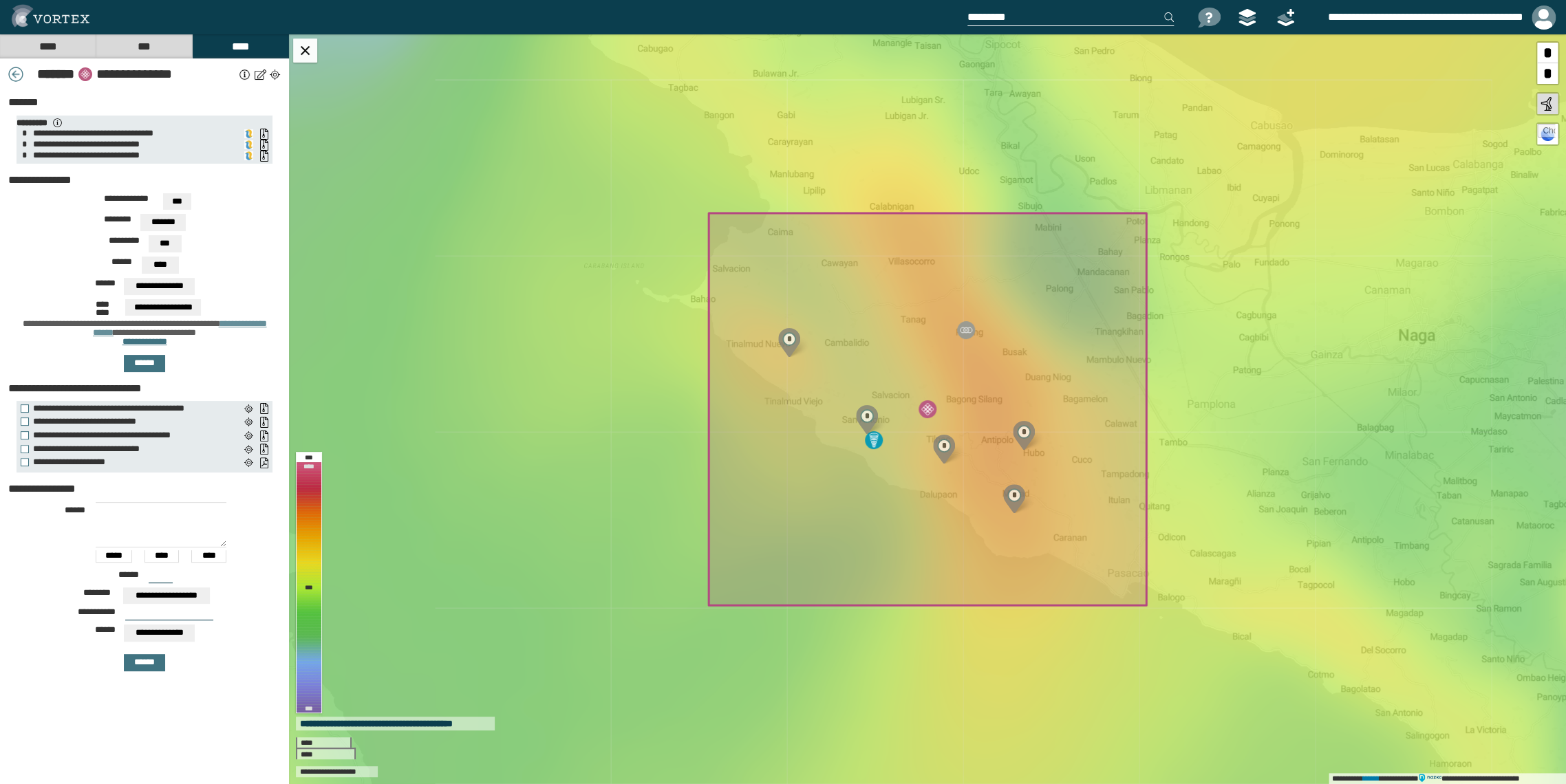 click on "*******" at bounding box center [177, 202] 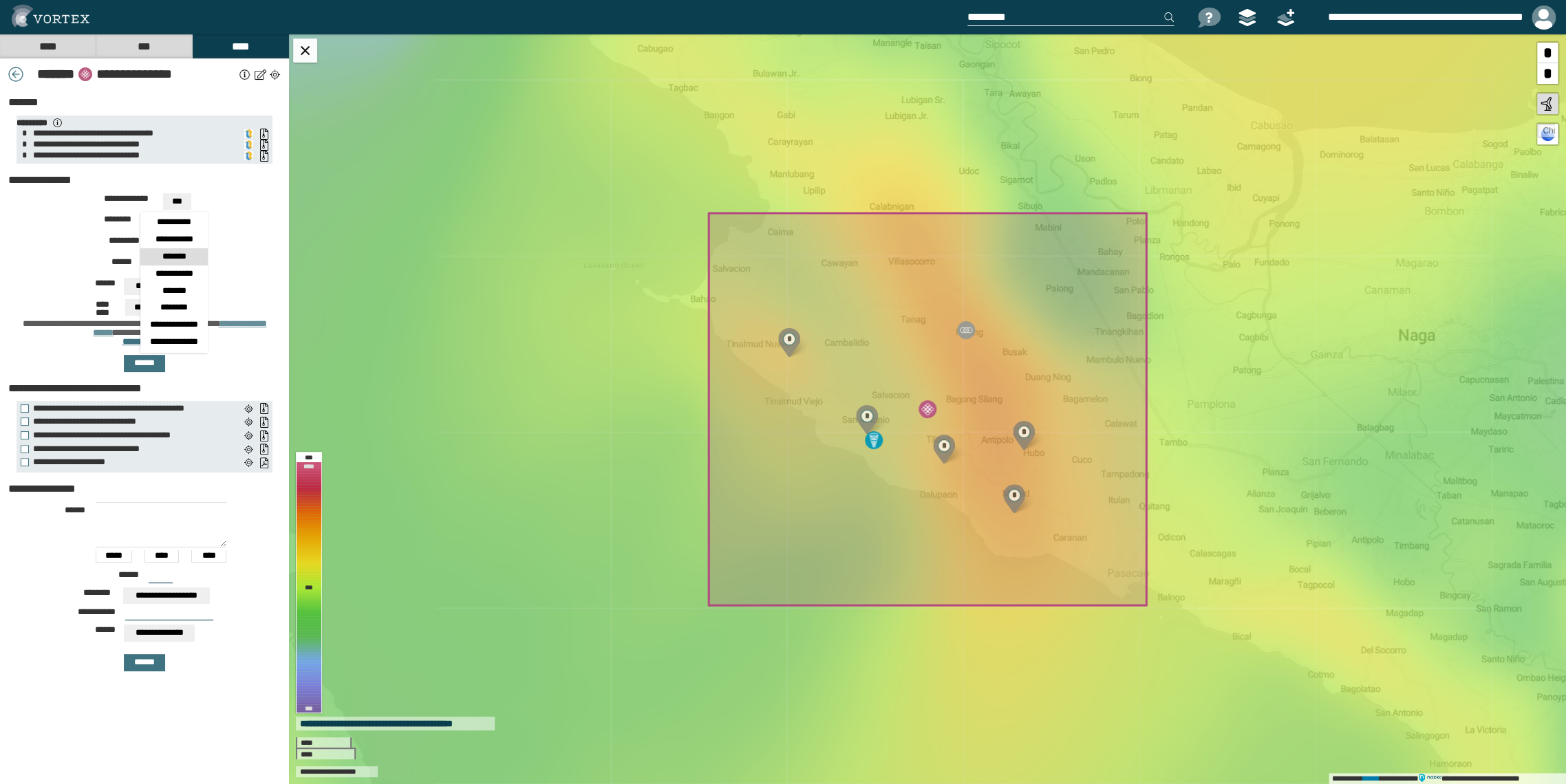 click on "*******" at bounding box center (174, 257) 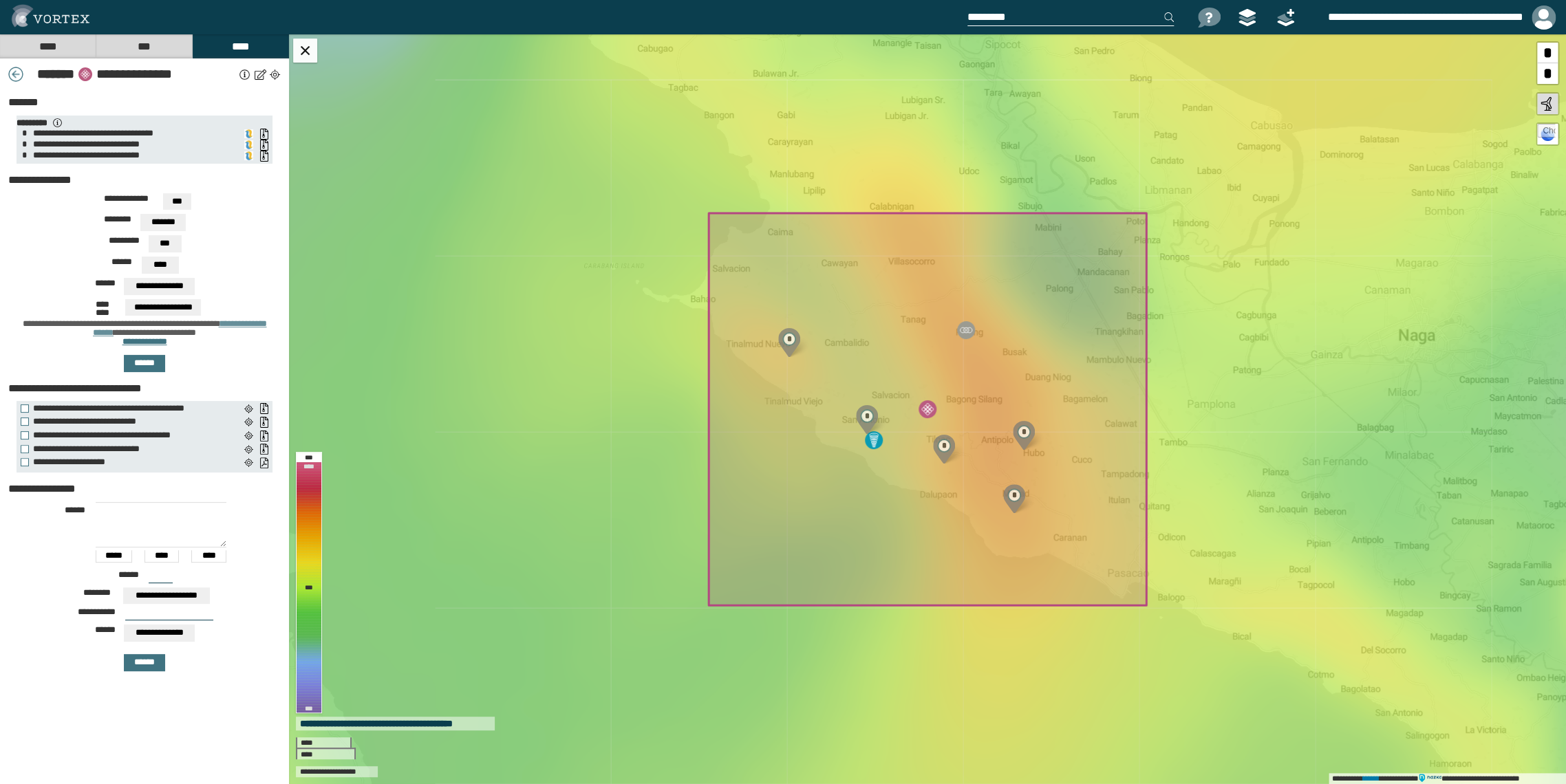 click on "*******" at bounding box center (177, 202) 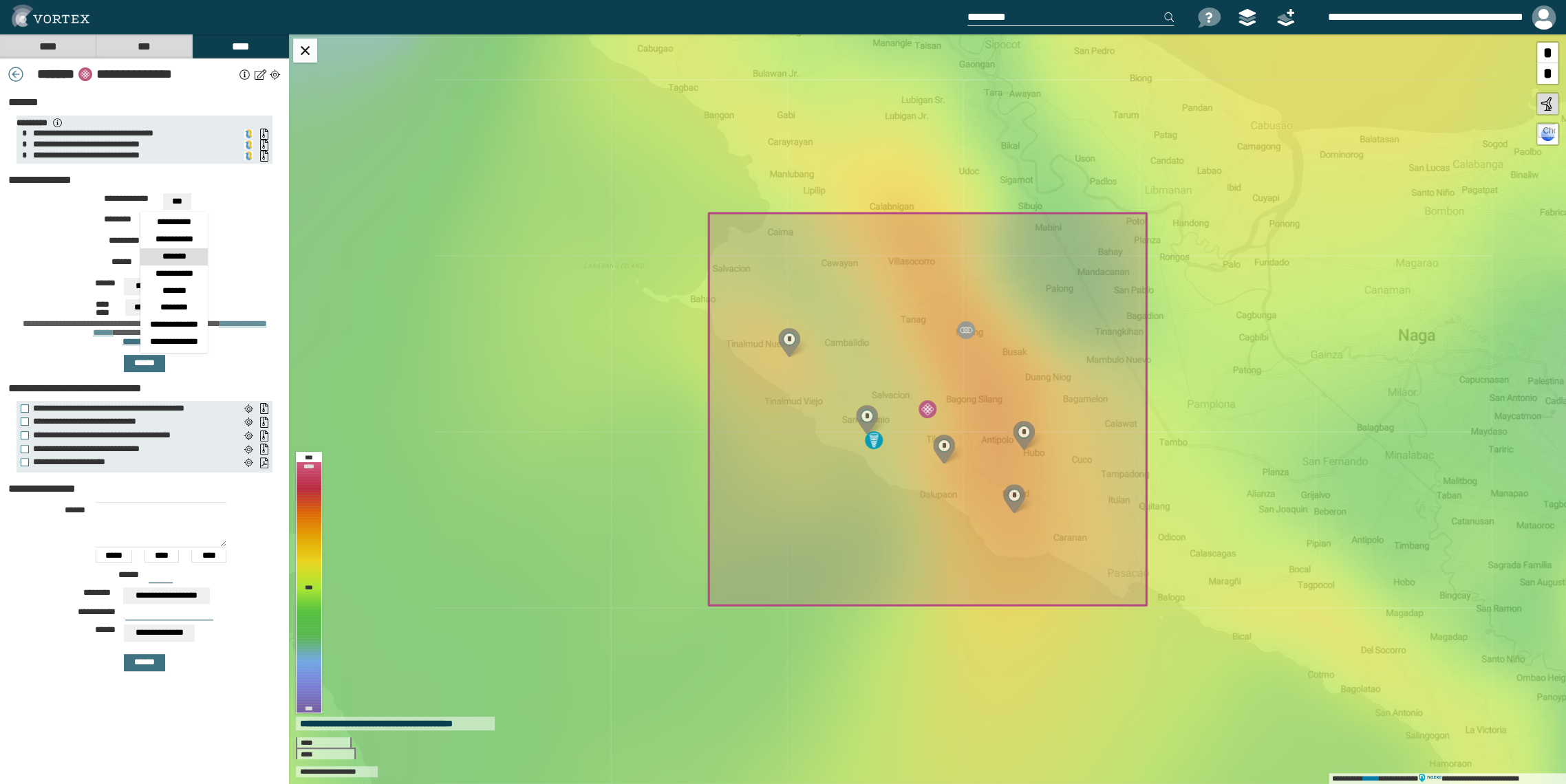 click on "*******" at bounding box center (174, 257) 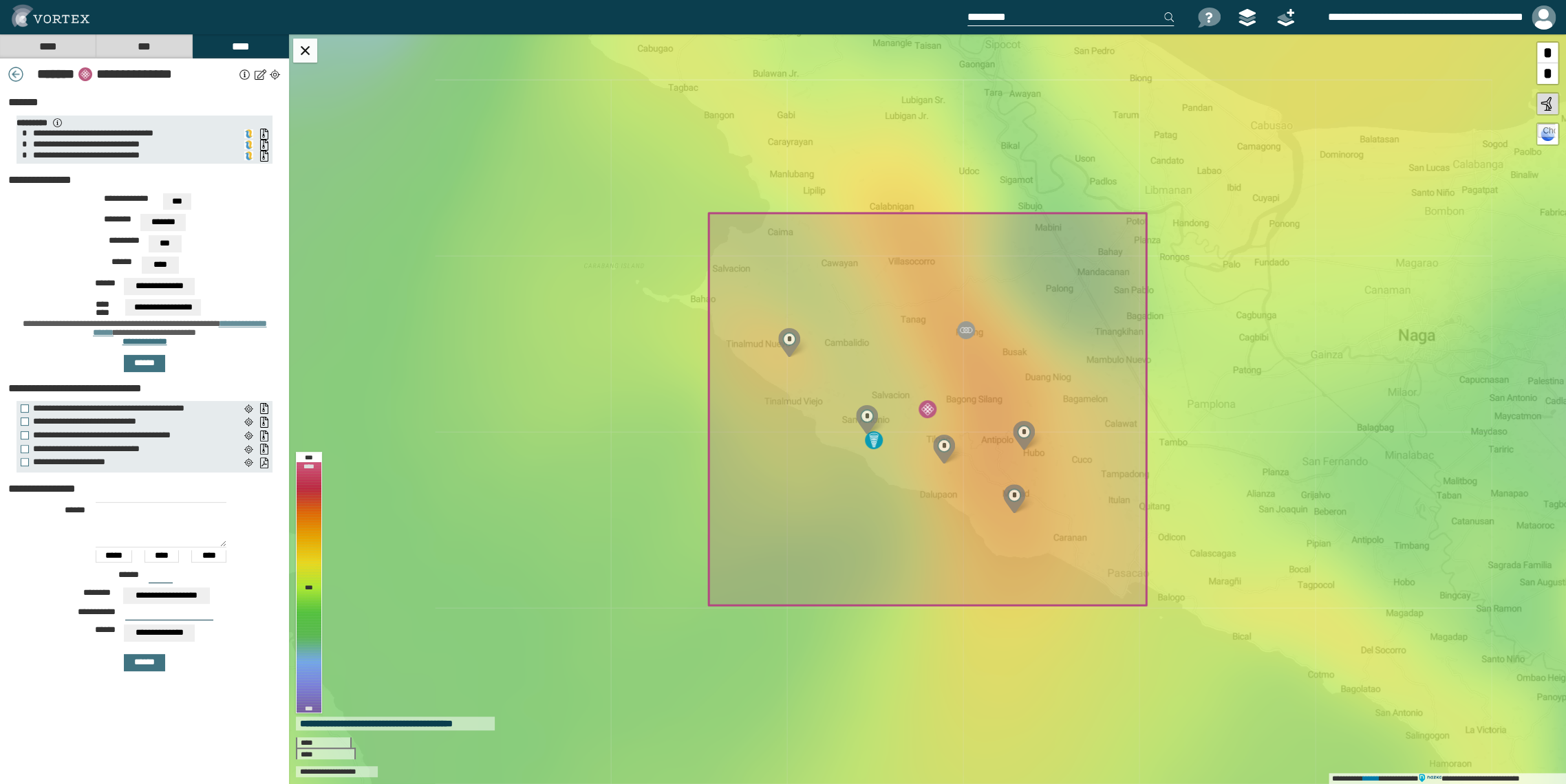 click on "*******" at bounding box center [177, 202] 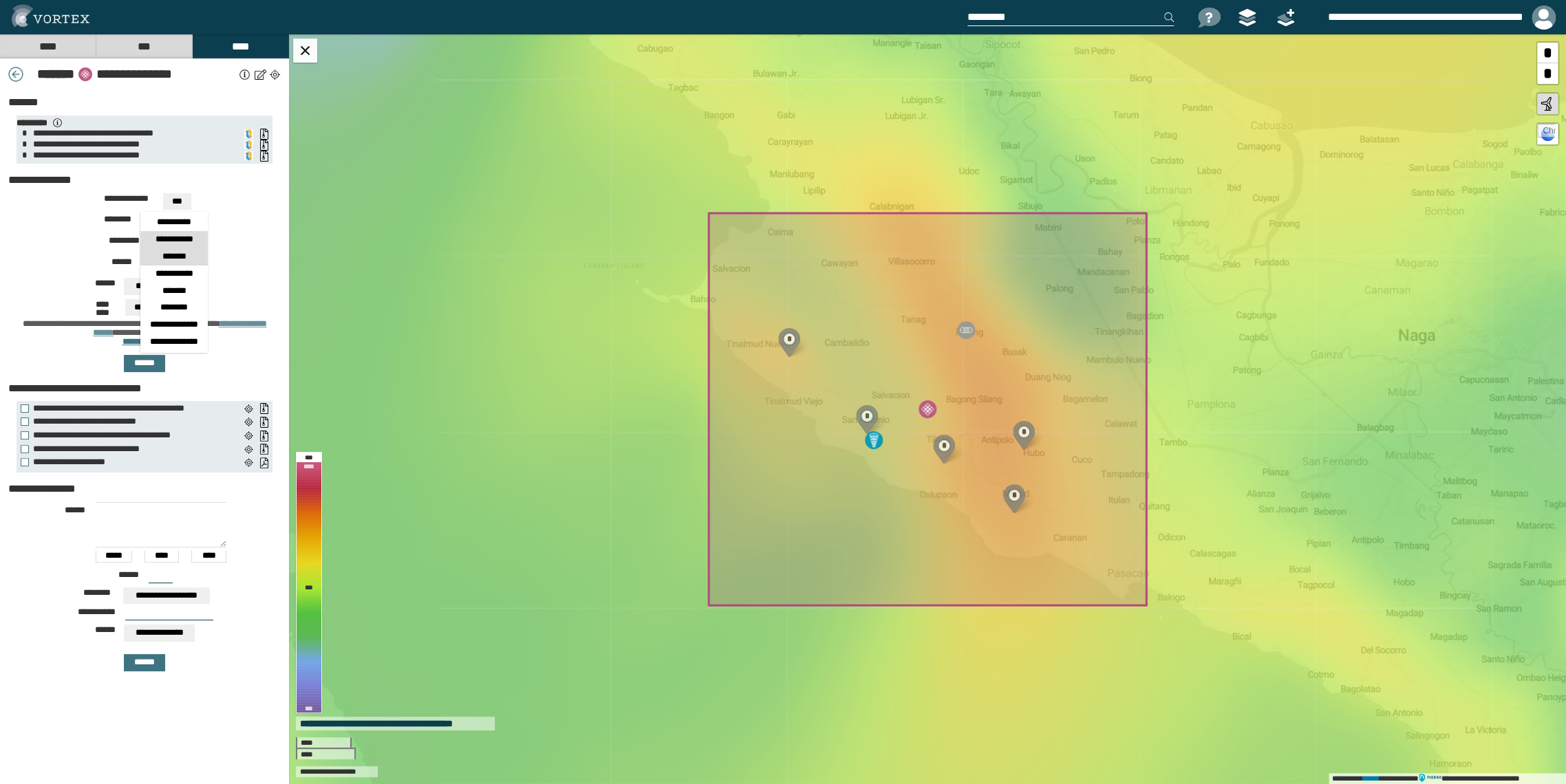 click on "**********" at bounding box center [174, 222] 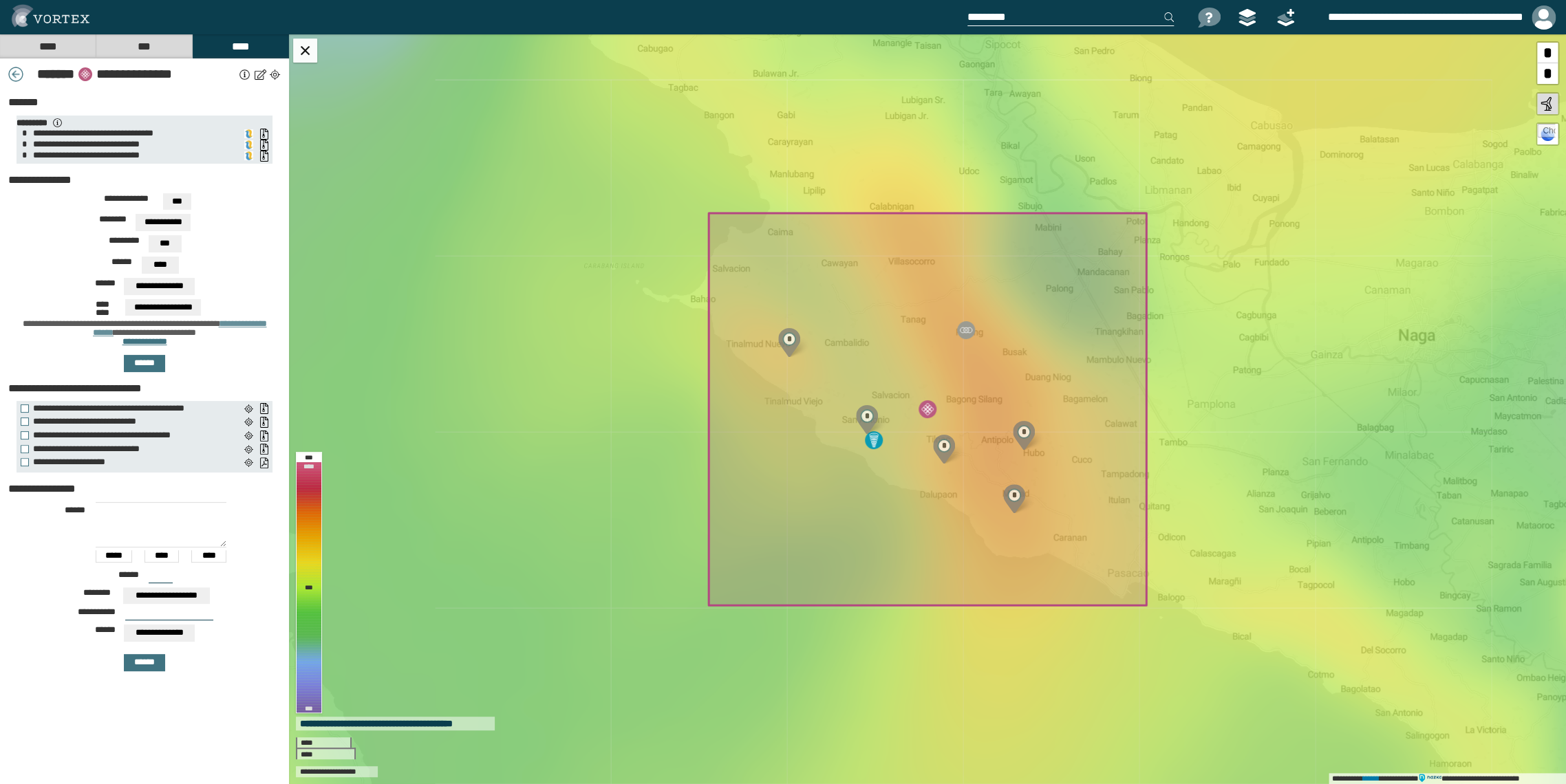 click on "**********" at bounding box center (177, 202) 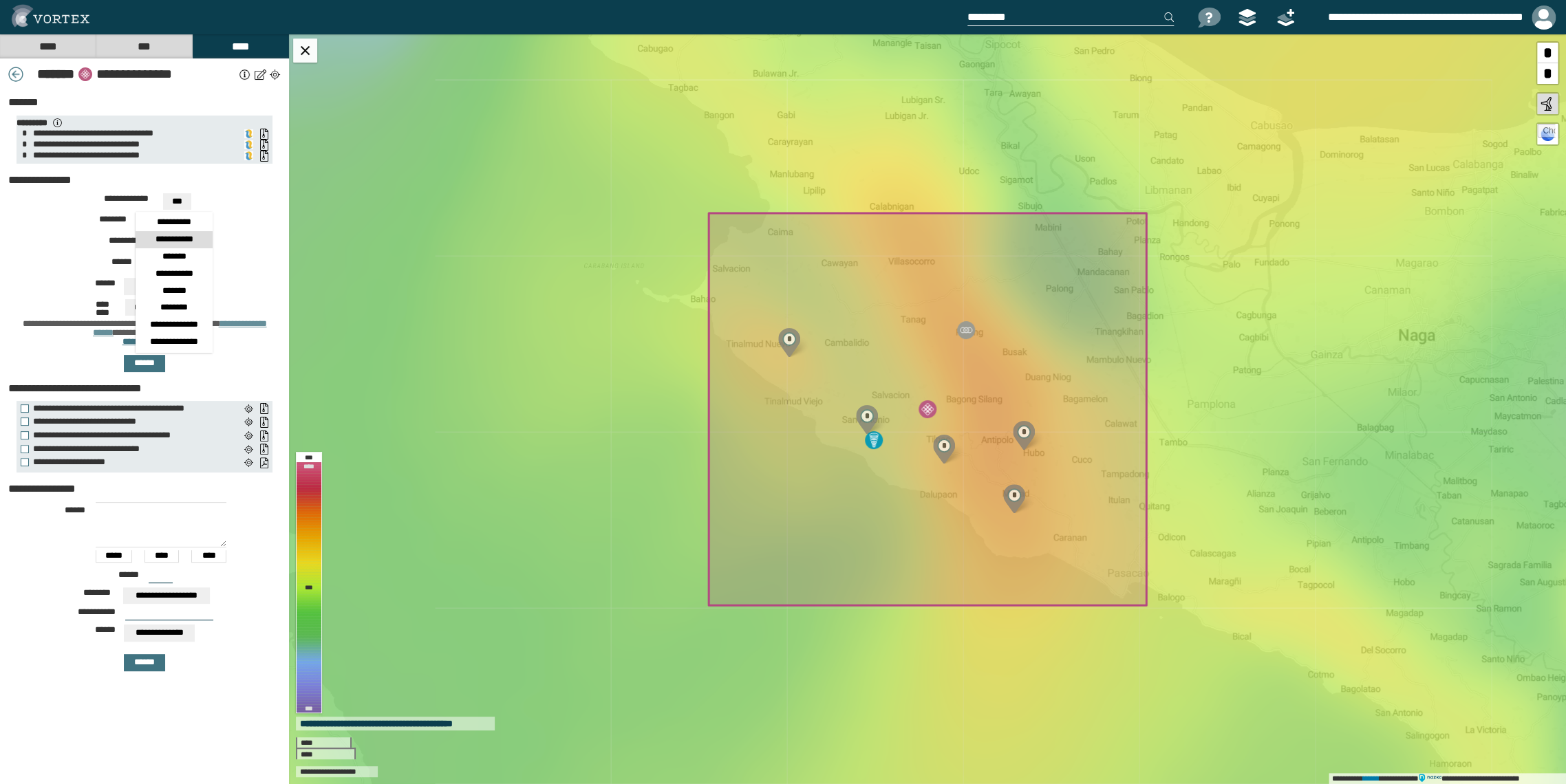 click on "**********" at bounding box center (174, 239) 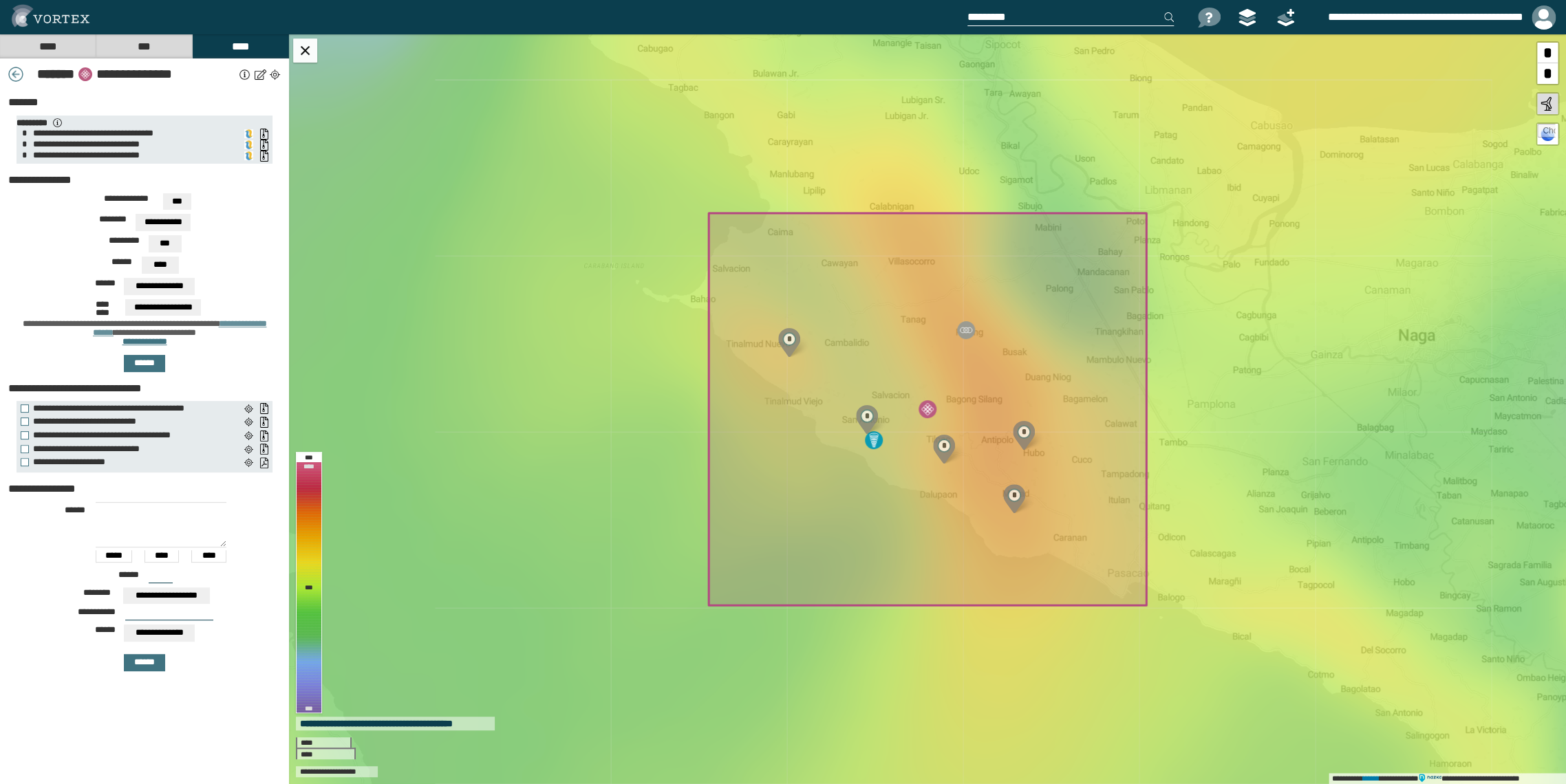 click on "**********" at bounding box center (177, 202) 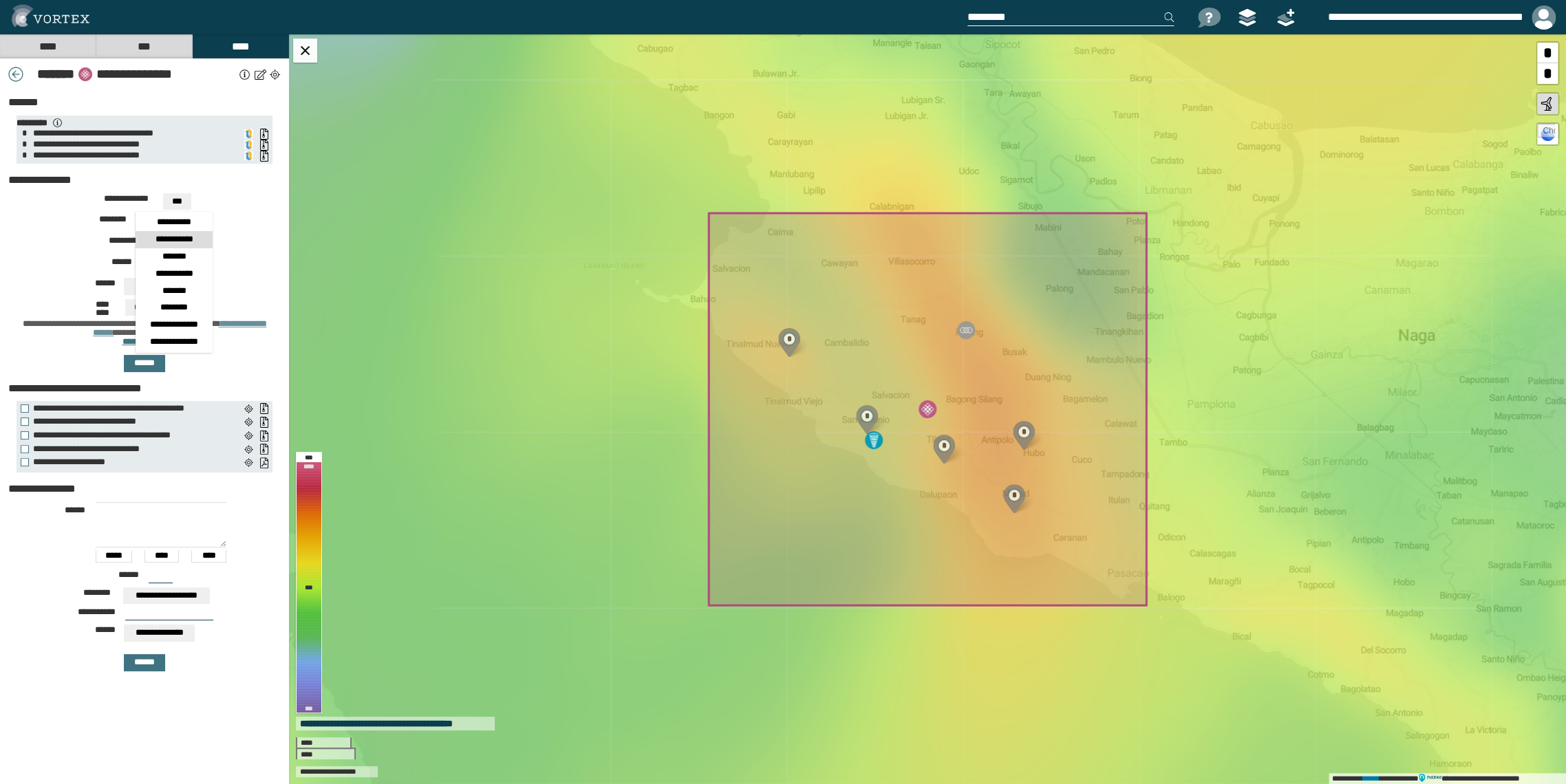 click on "**********" at bounding box center [174, 239] 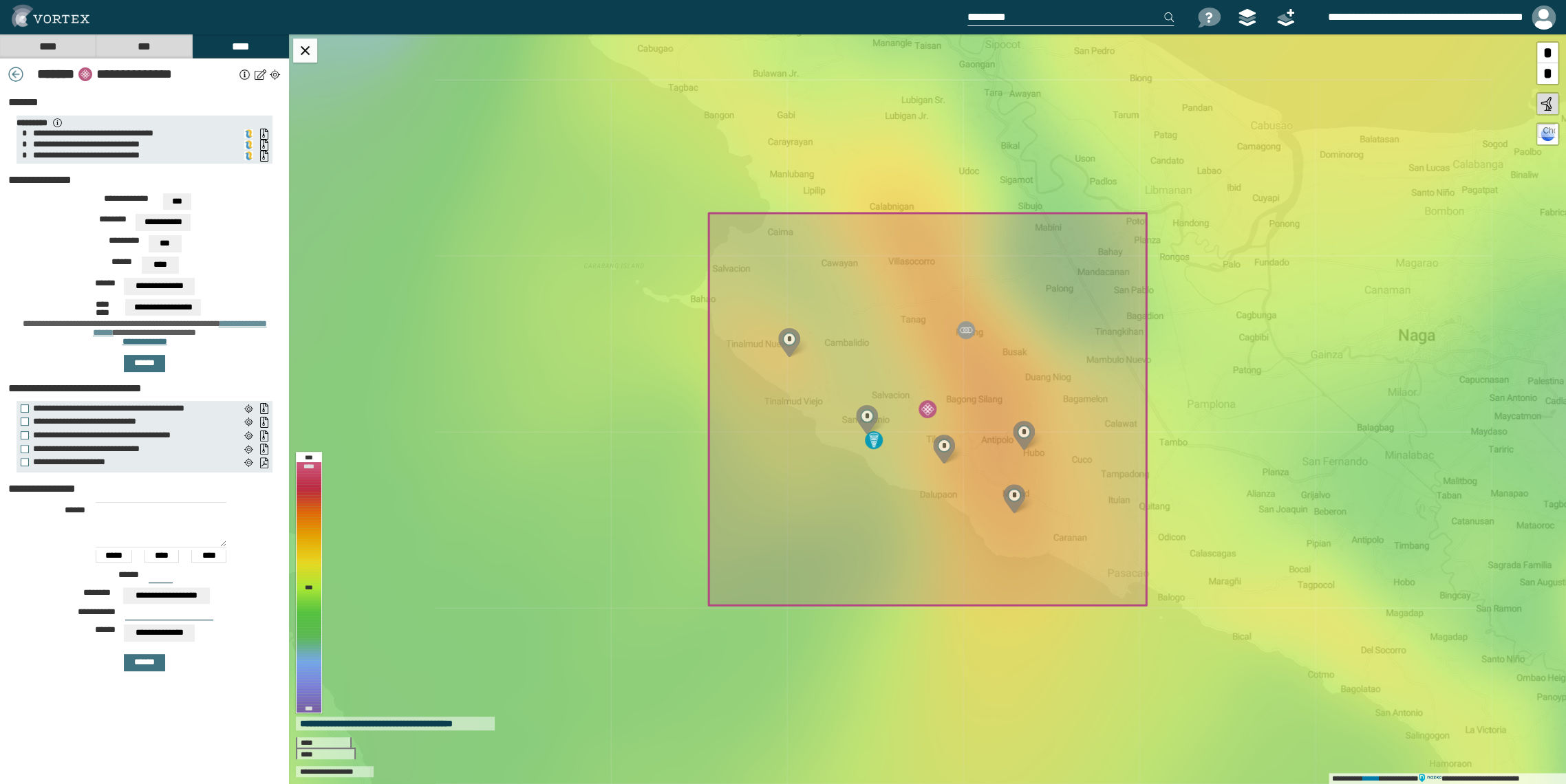 click on "***" at bounding box center [177, 202] 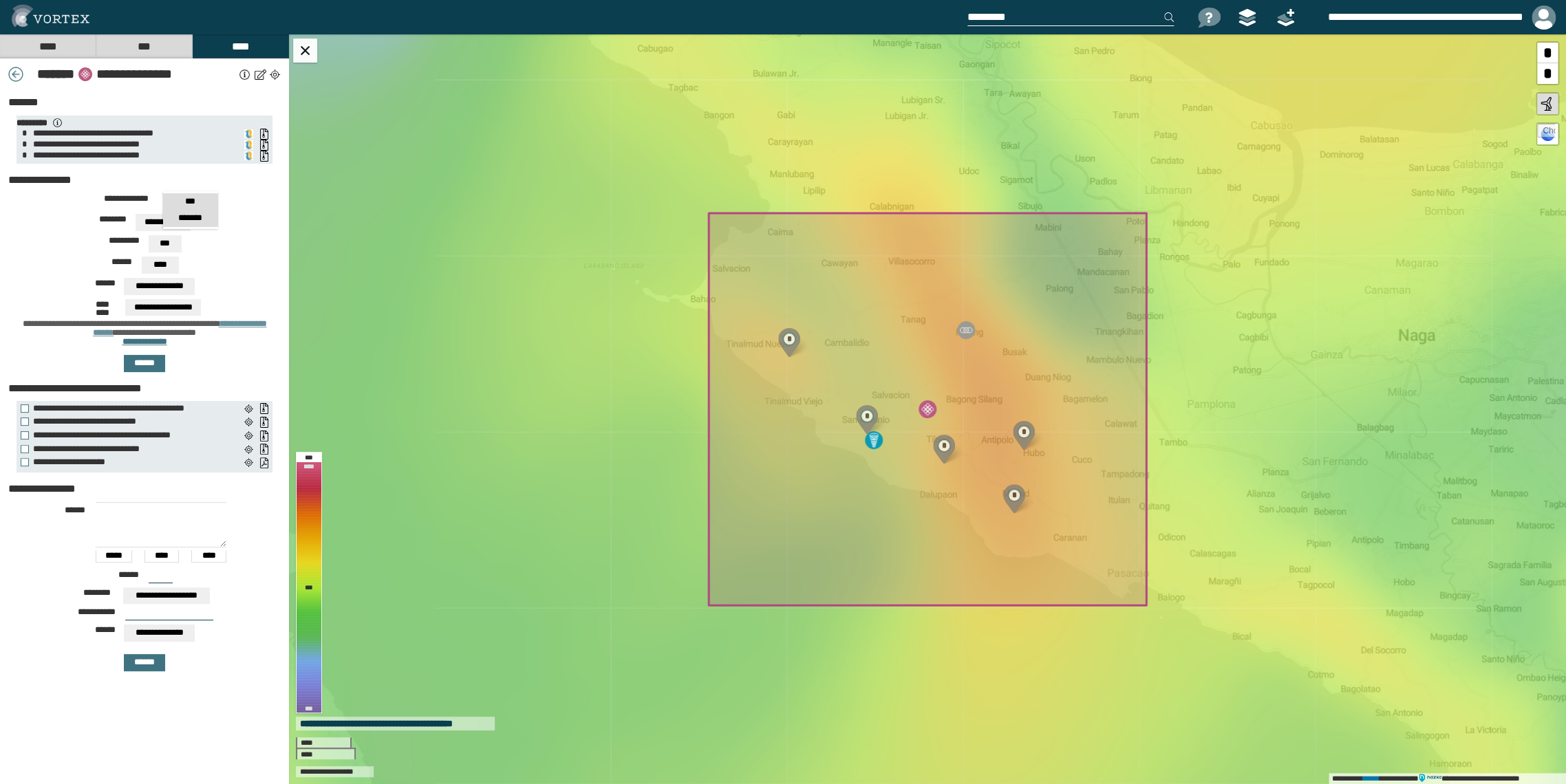 click on "*******" at bounding box center [191, 202] 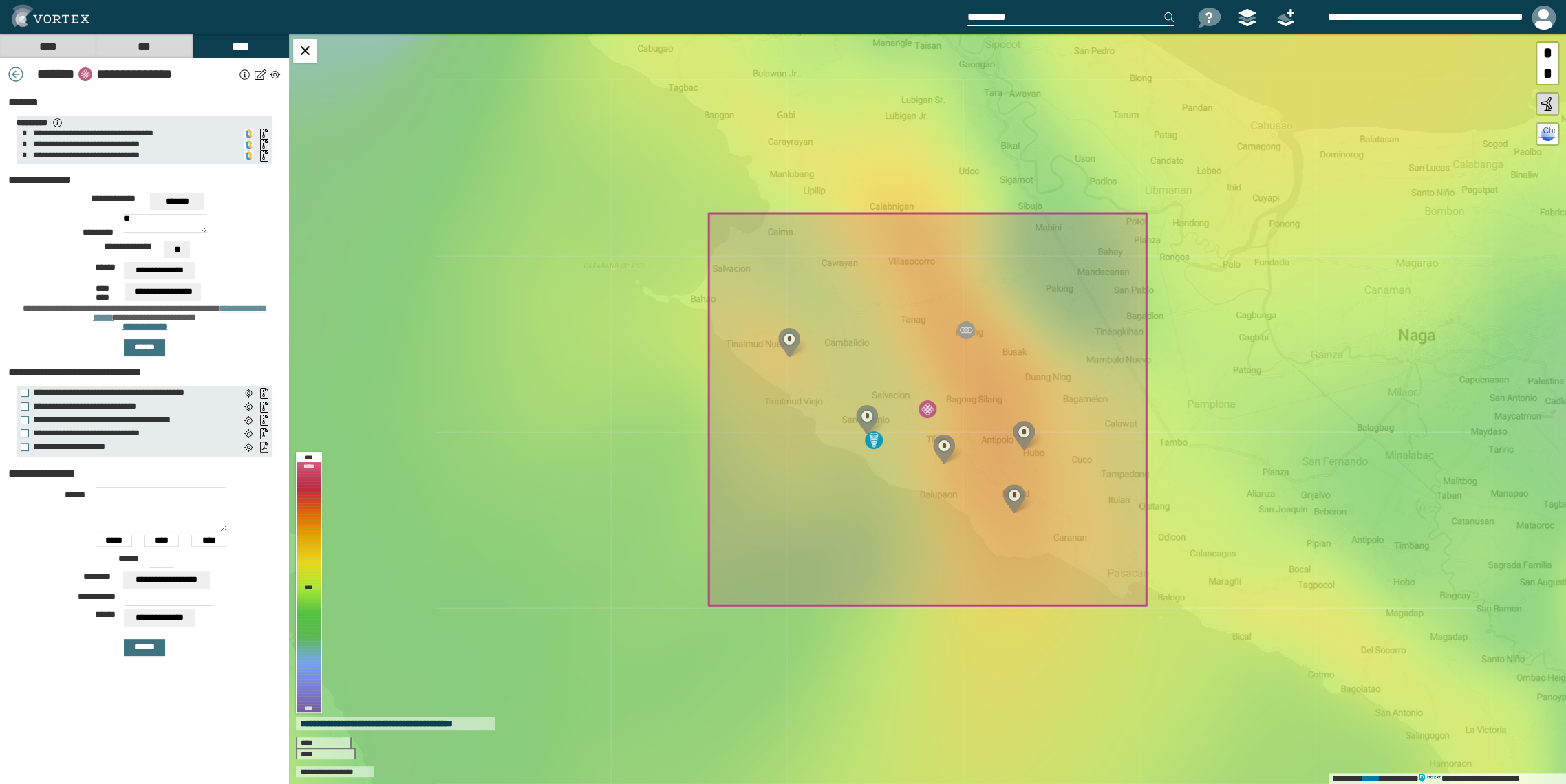 click on "*******" at bounding box center (178, 202) 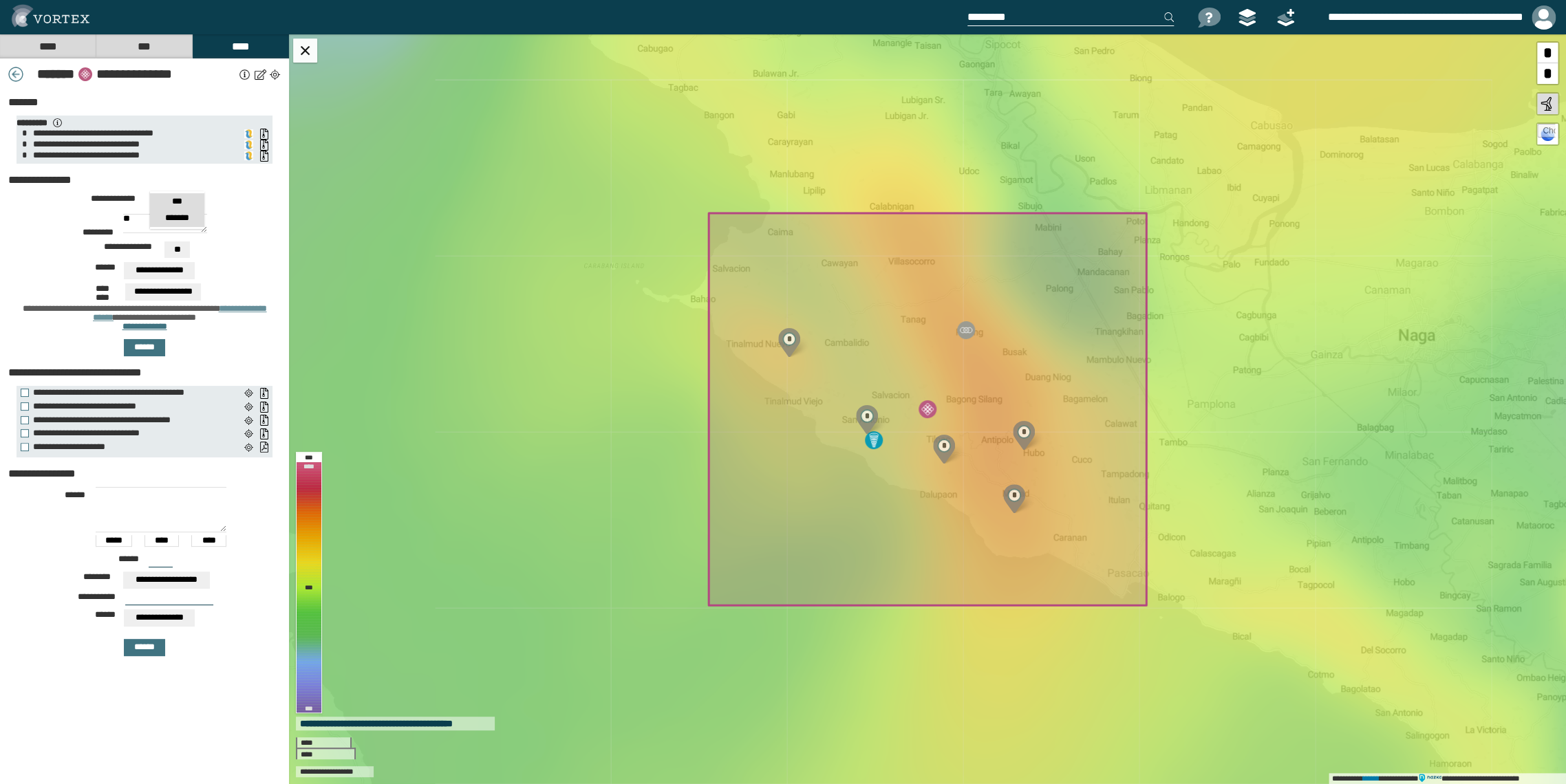 click on "***" at bounding box center [178, 202] 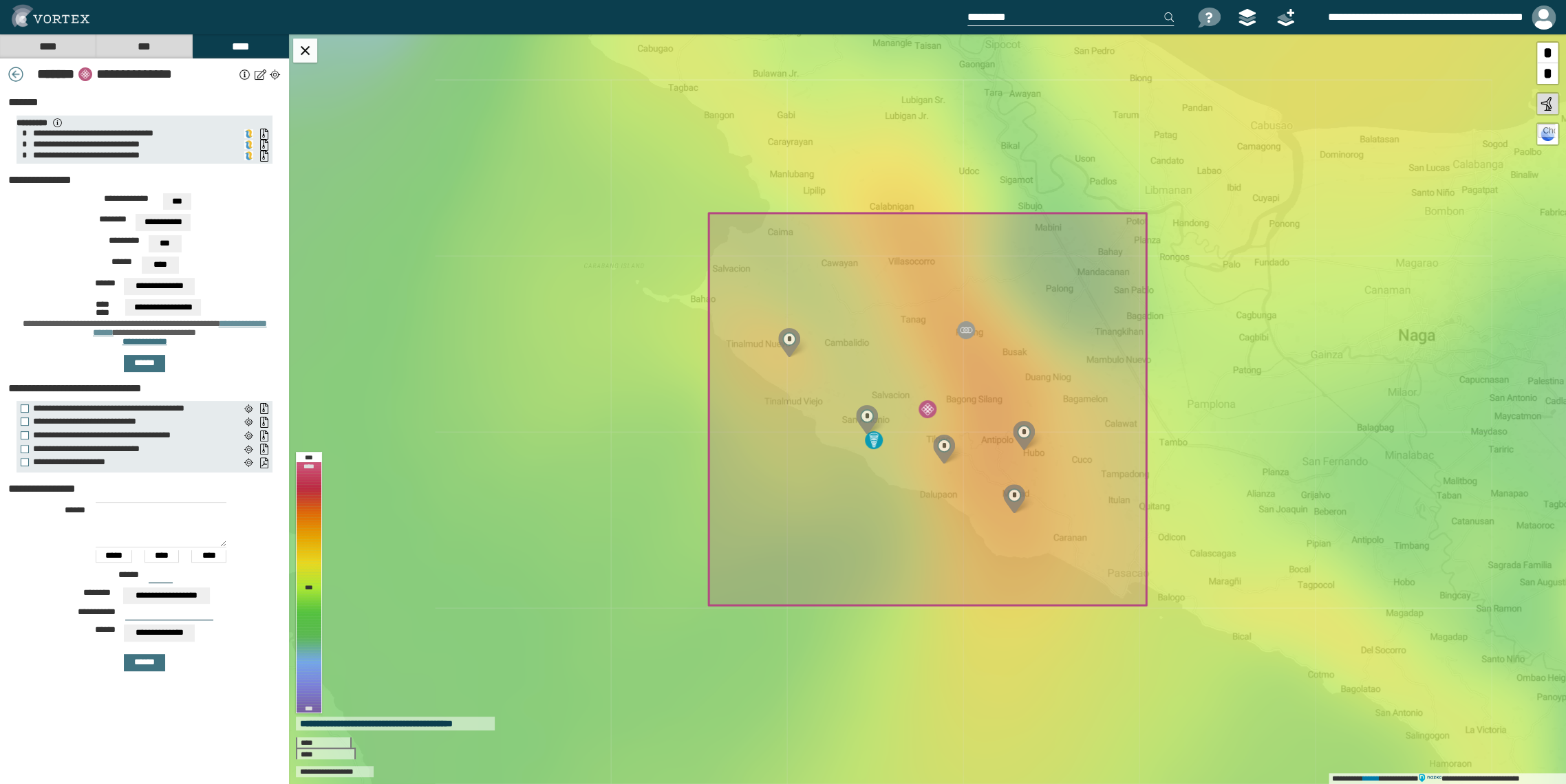 click on "**********" at bounding box center [177, 202] 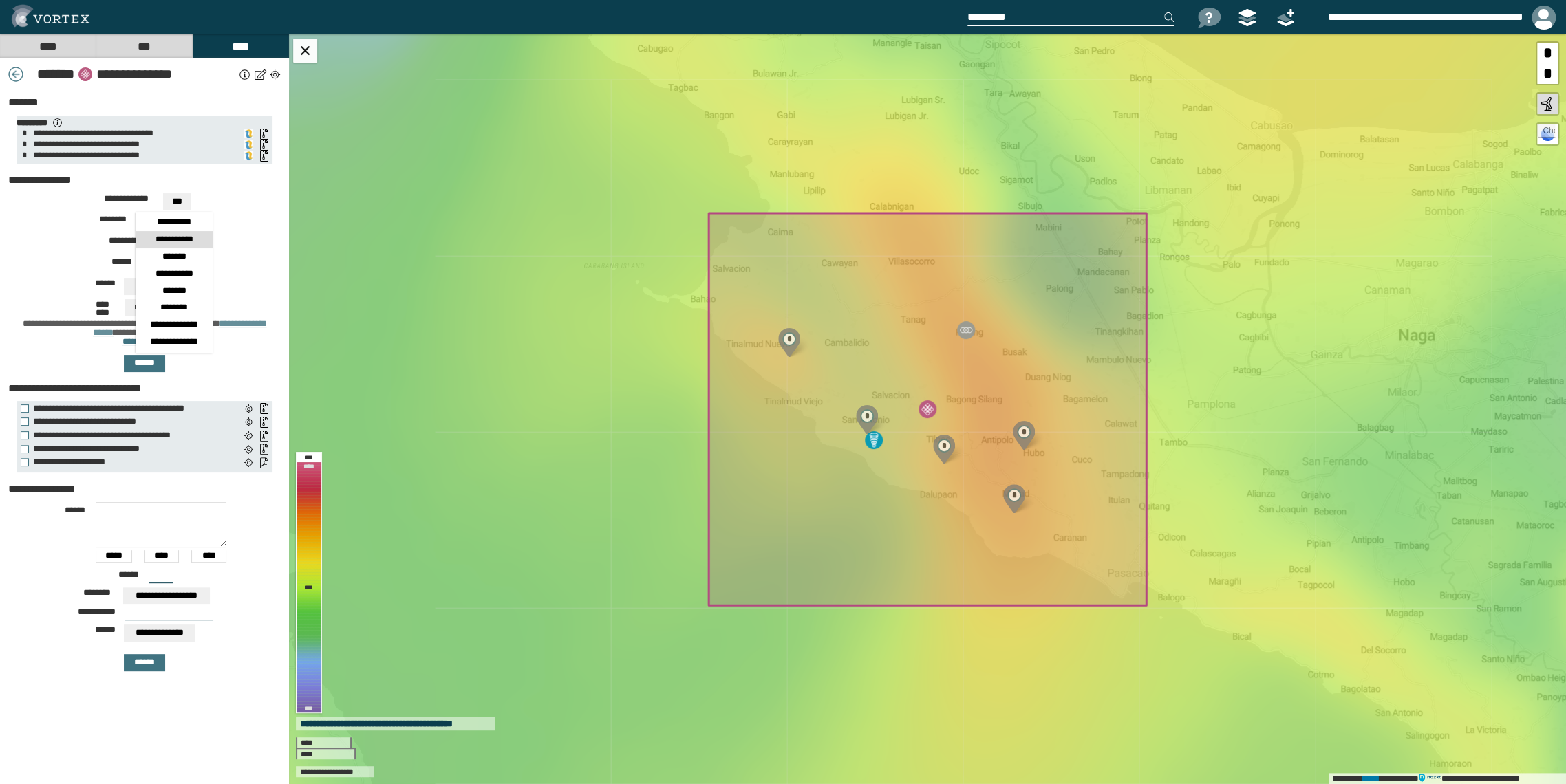 click on "**********" at bounding box center [174, 222] 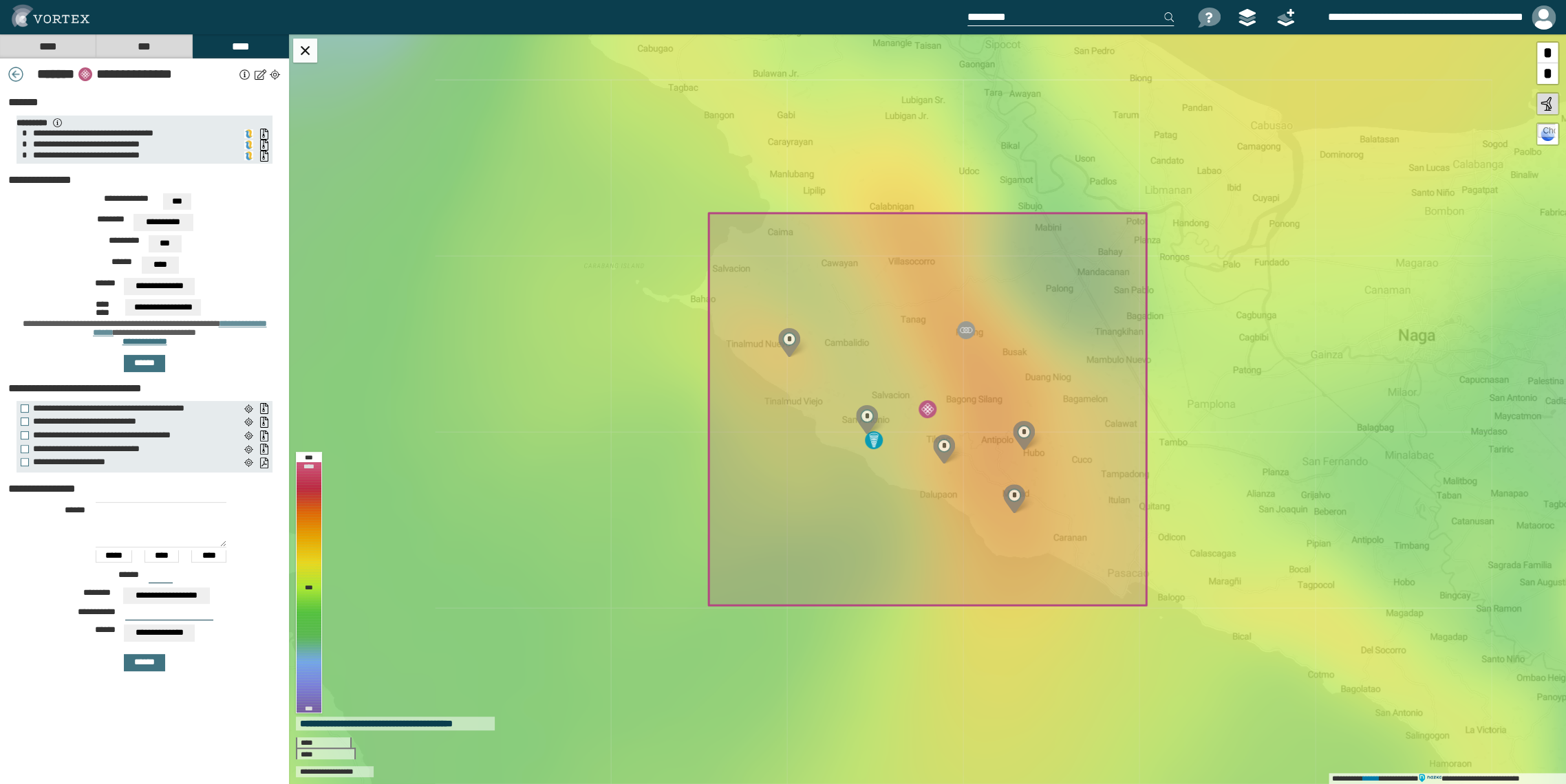 click on "***" at bounding box center (177, 202) 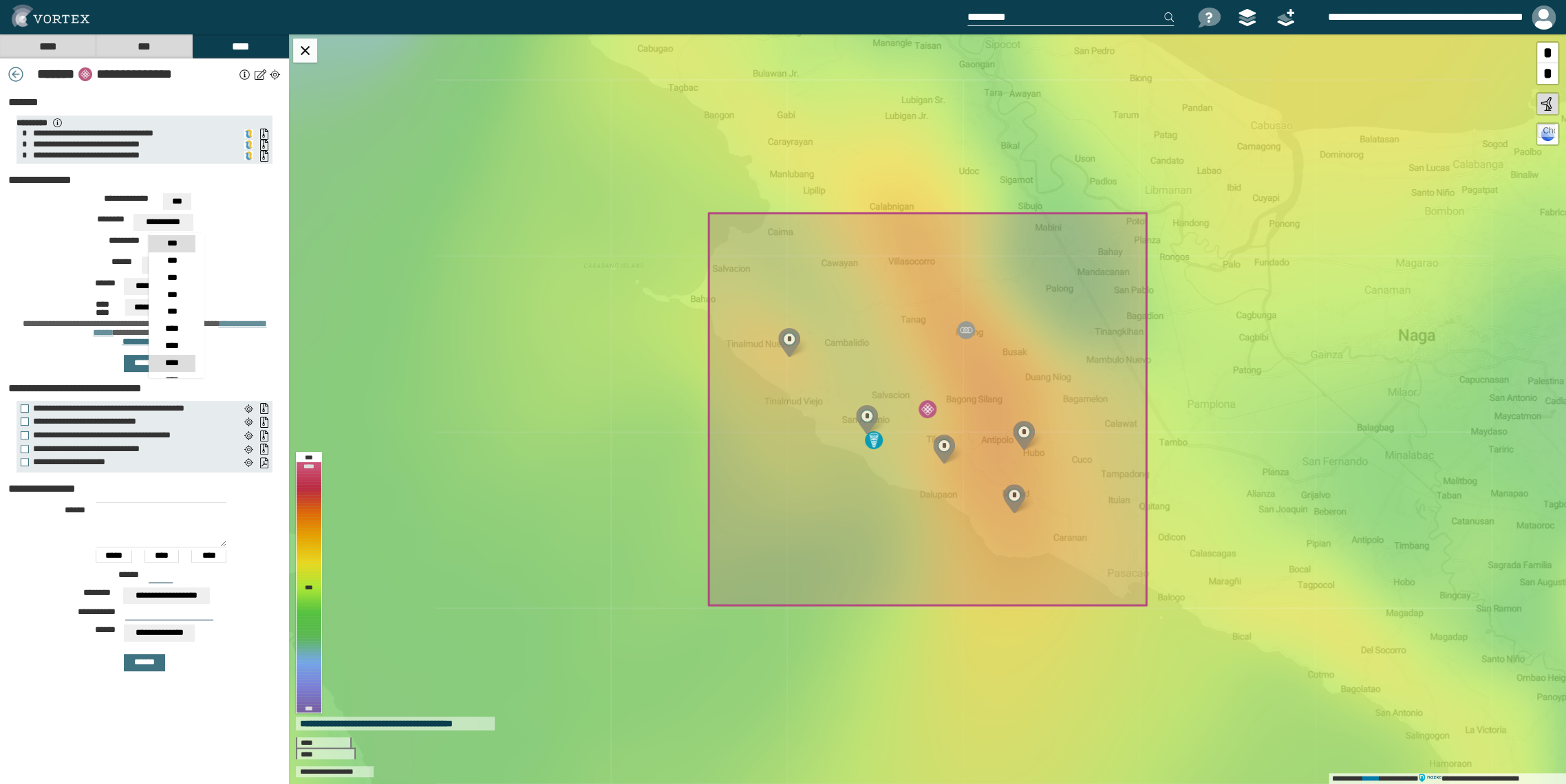 click on "****" at bounding box center [172, 243] 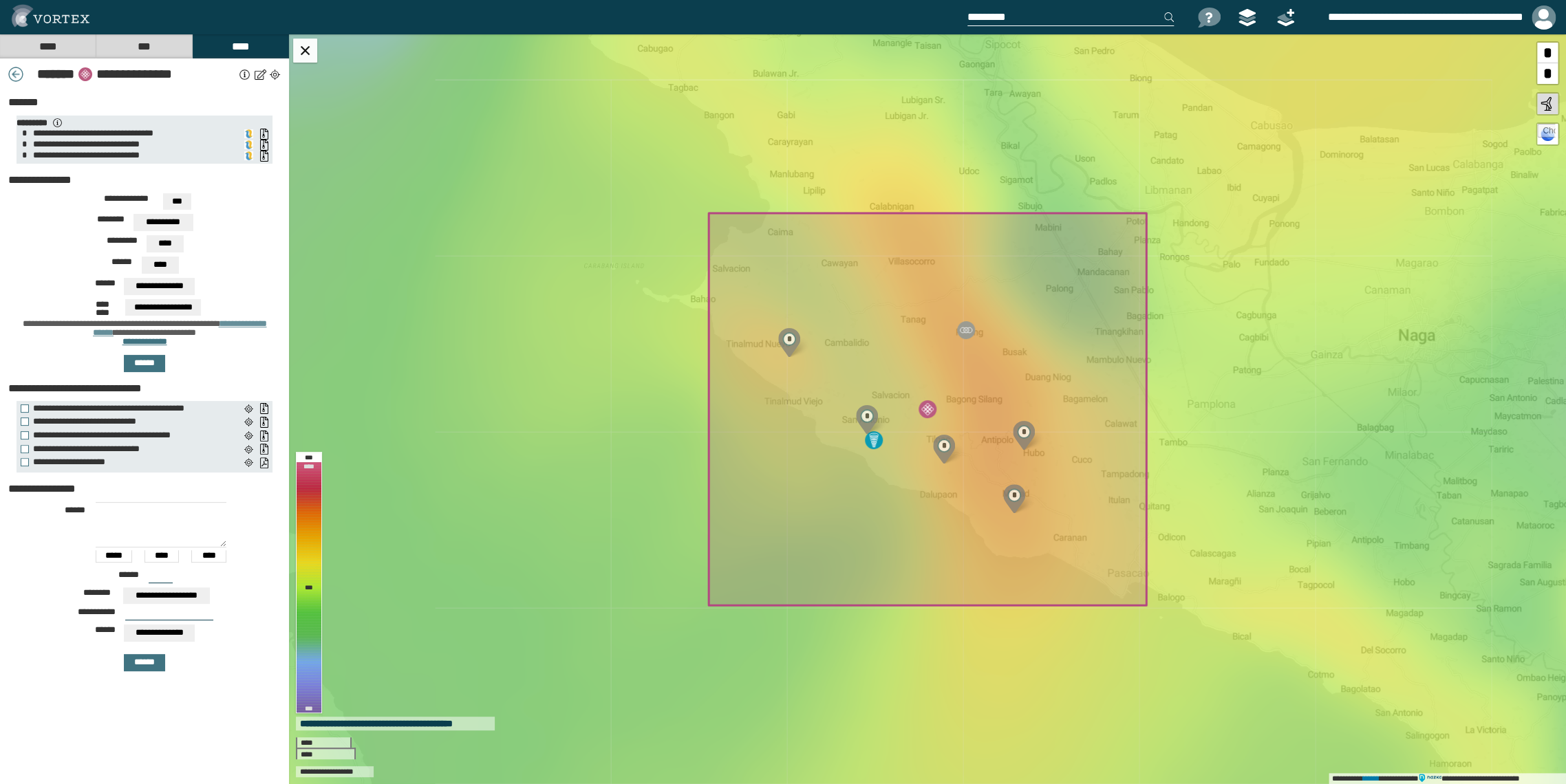 click on "[FIRST] [LAST] [ADDRESS]" at bounding box center (144, 267) 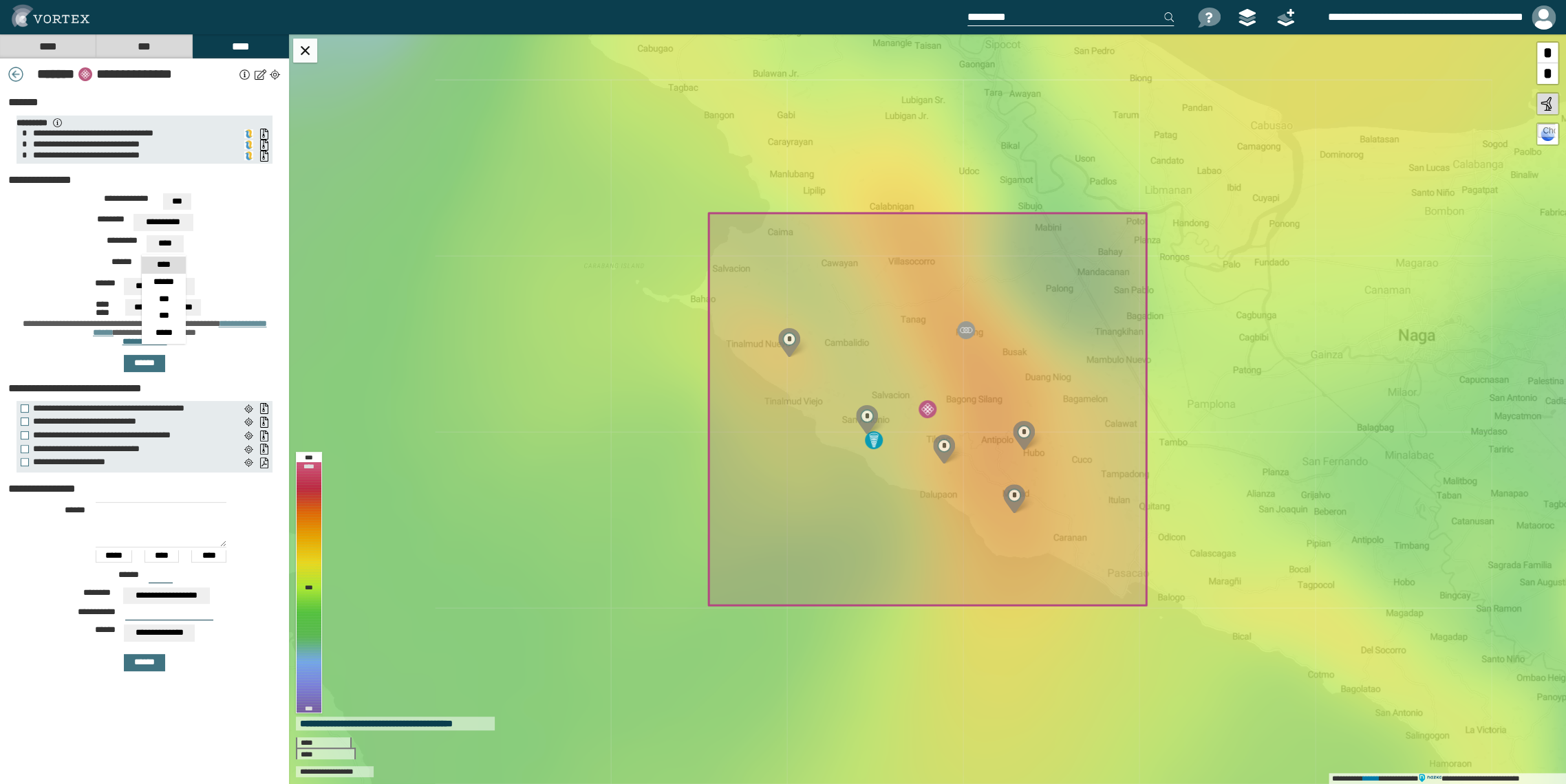 click on "****" at bounding box center [164, 265] 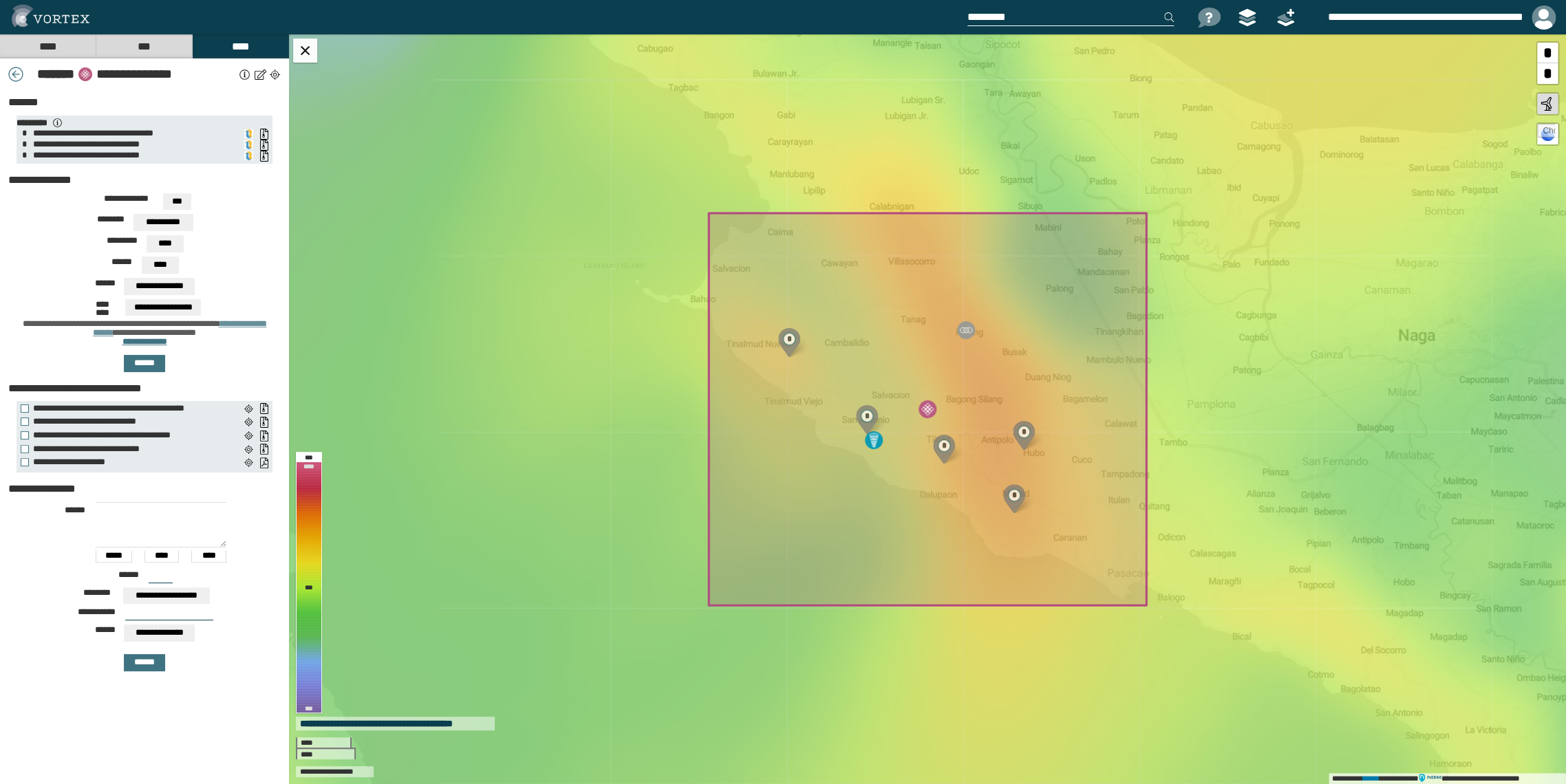 click on "**********" at bounding box center (177, 202) 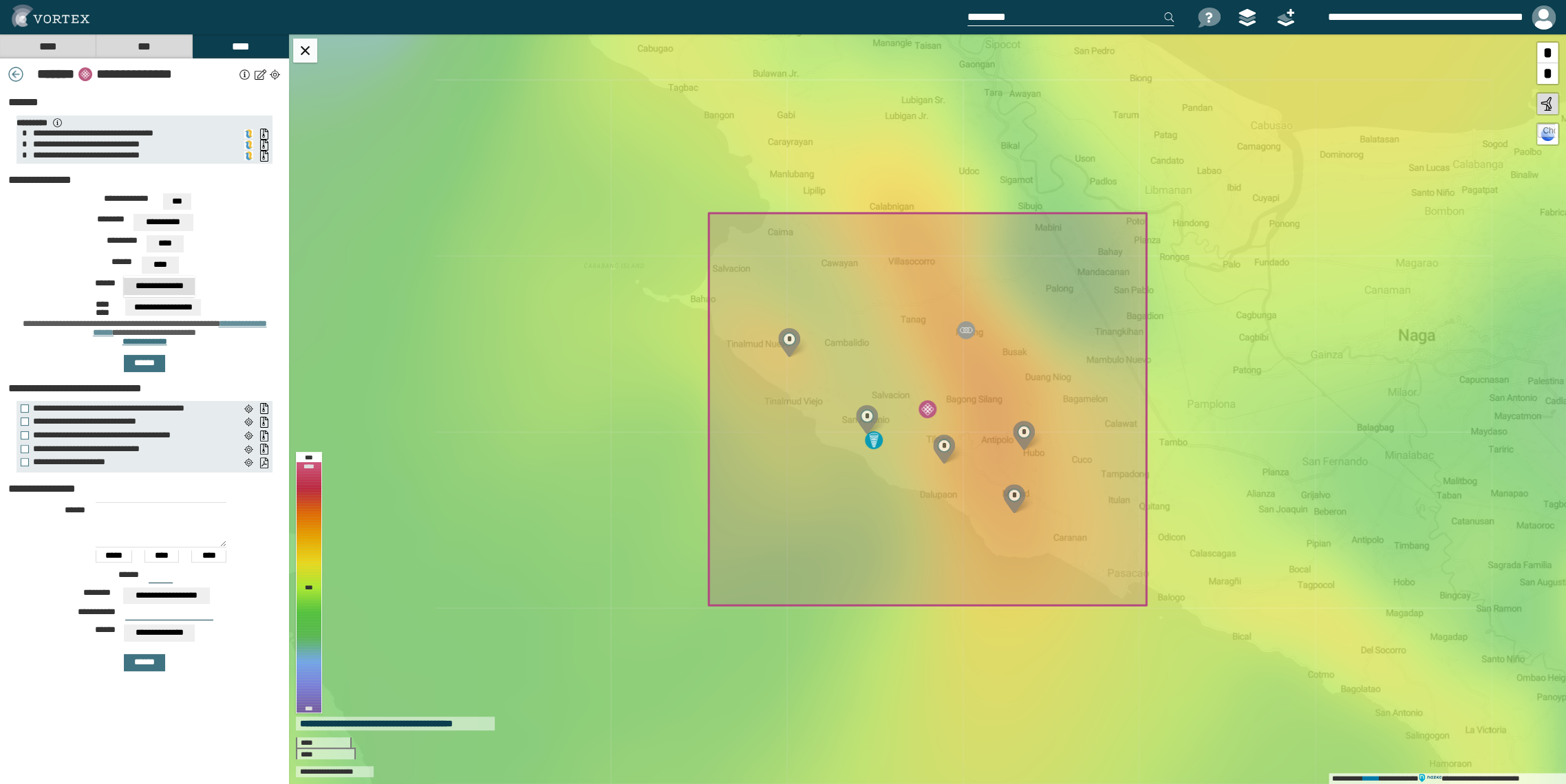 click on "**********" at bounding box center (159, 286) 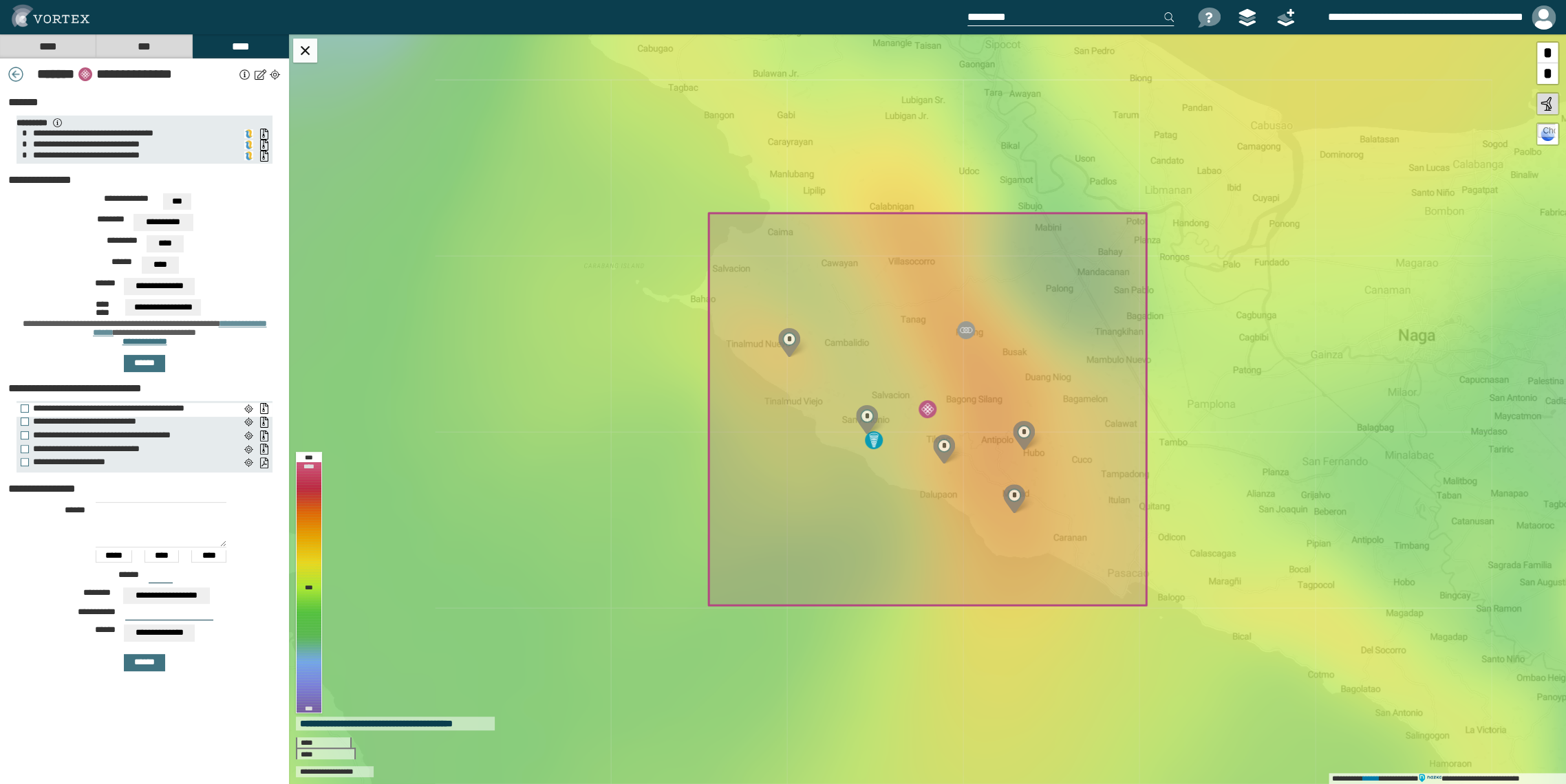 click on "[CREDIT CARD NUMBER]" at bounding box center (130, 409) 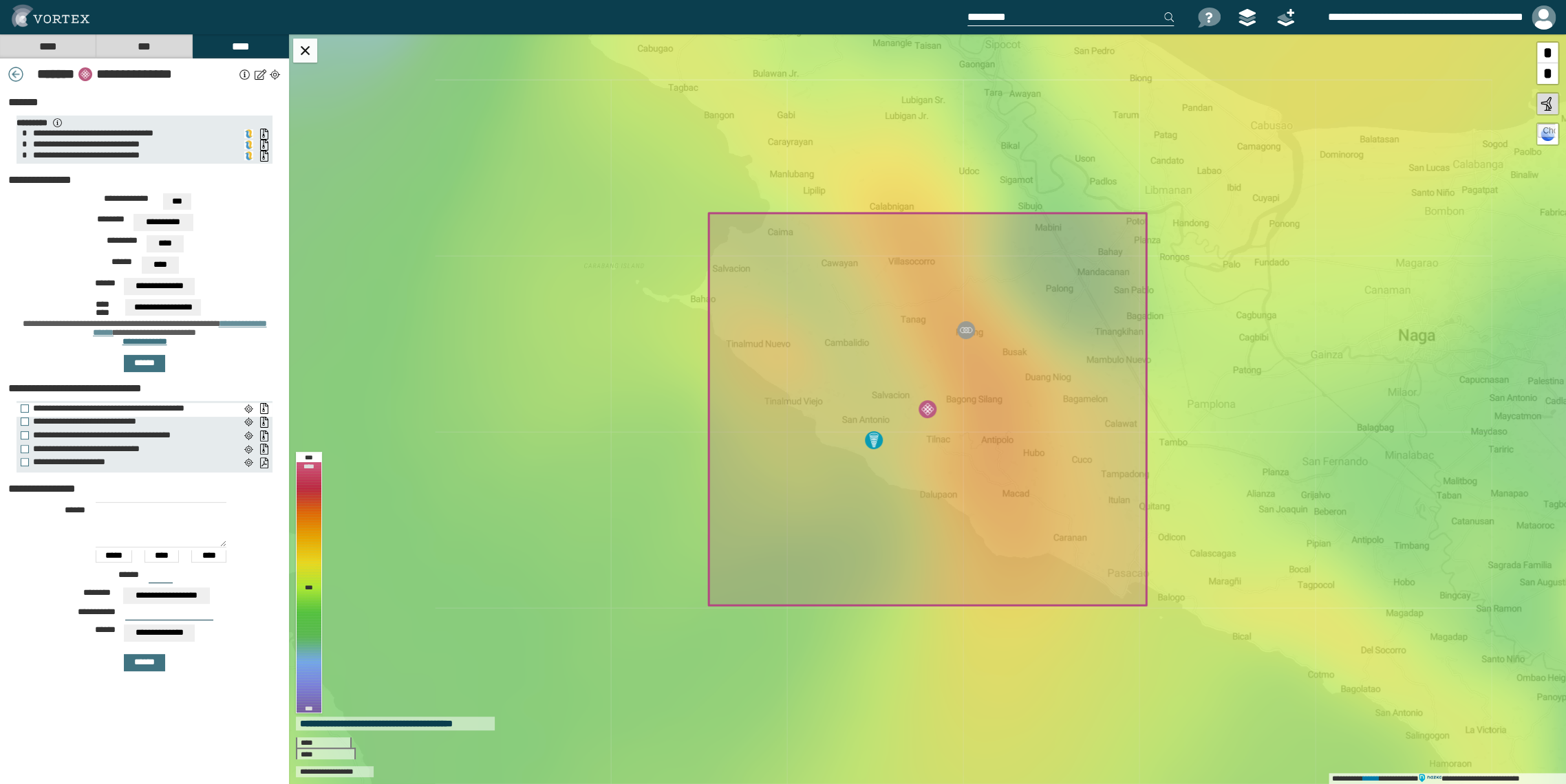 click on "[CREDIT CARD NUMBER]" at bounding box center [130, 409] 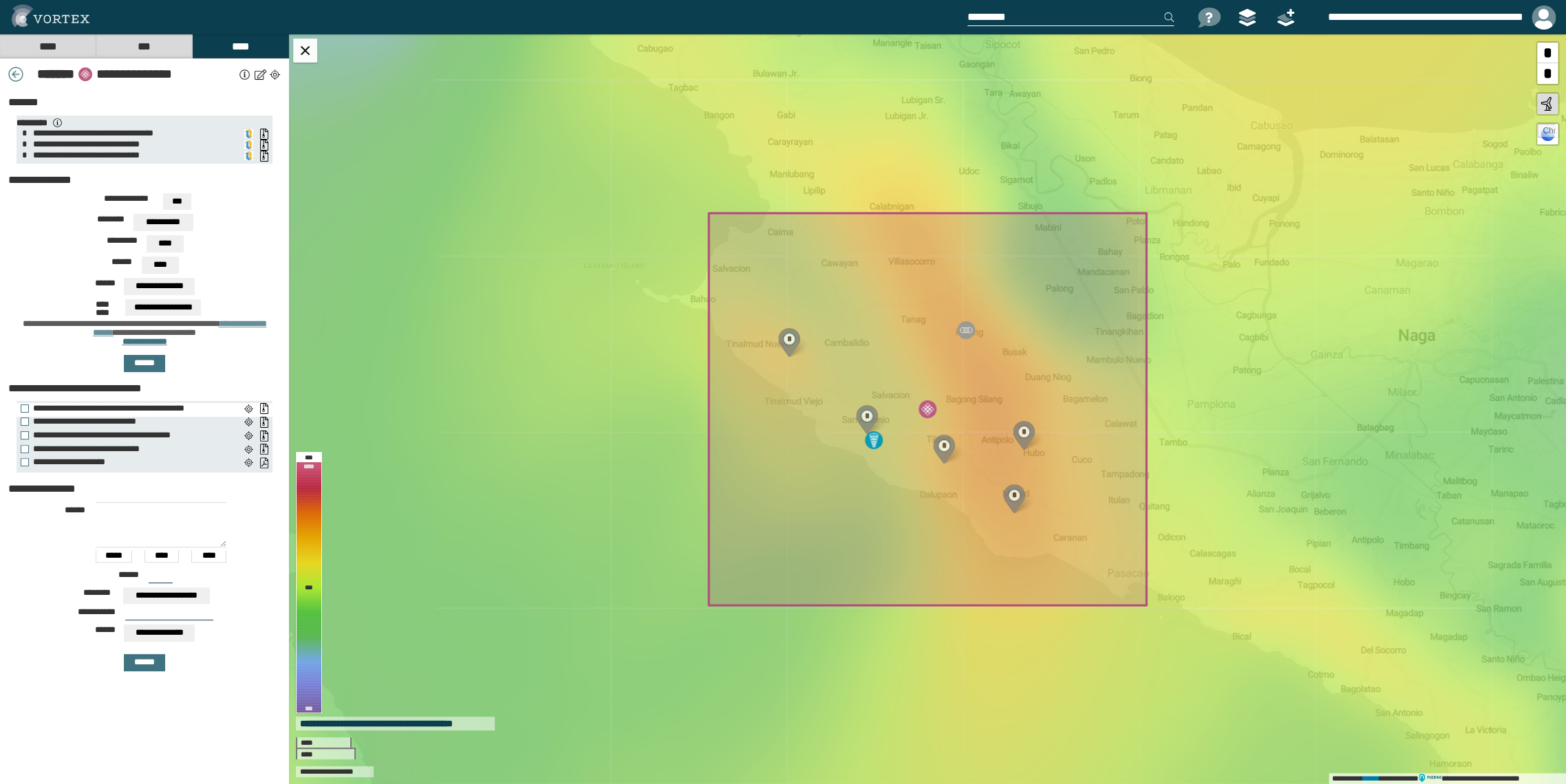 click on "[CREDIT CARD NUMBER]" at bounding box center (130, 409) 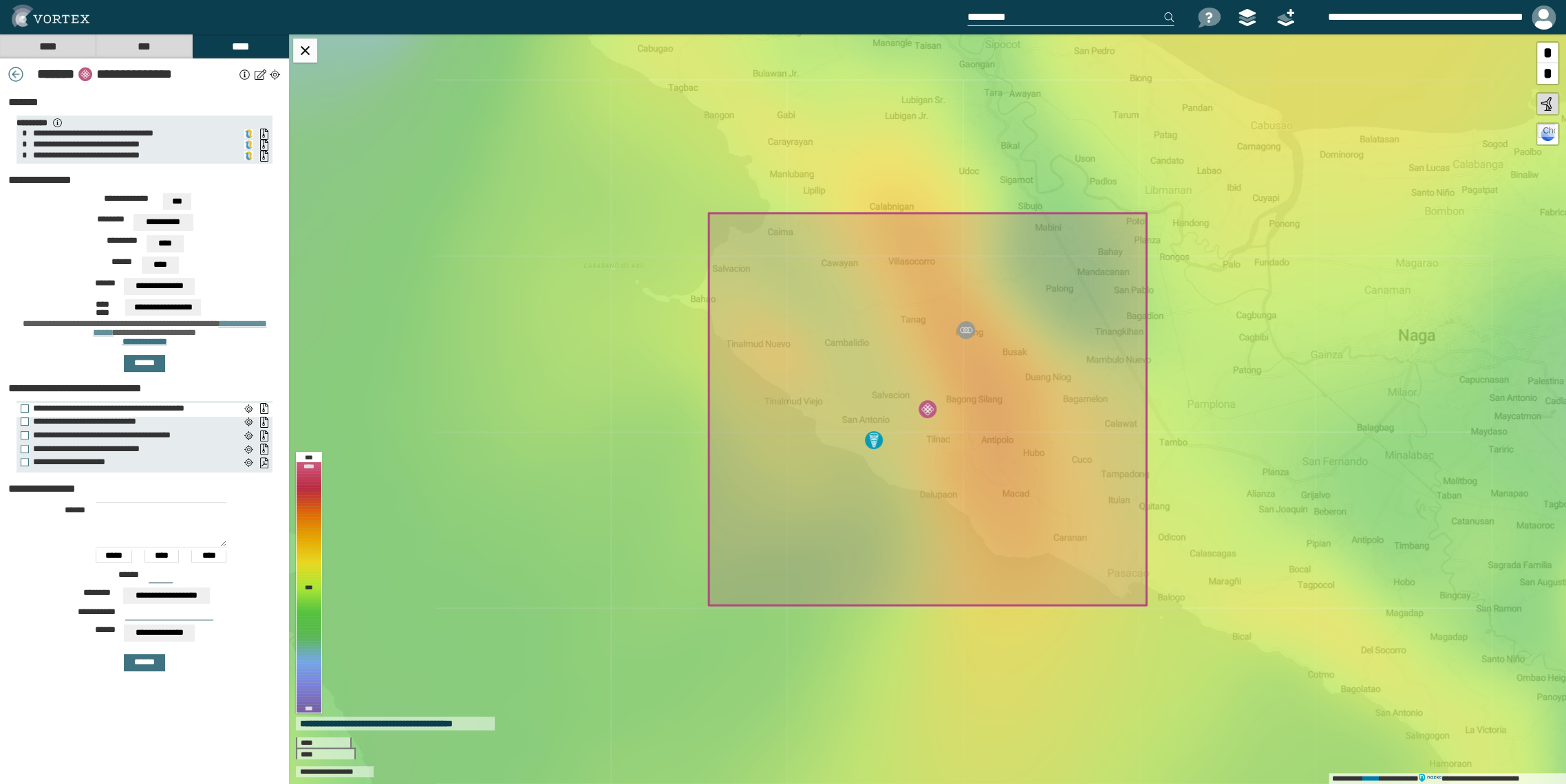 click on "[CREDIT CARD NUMBER]" at bounding box center (130, 409) 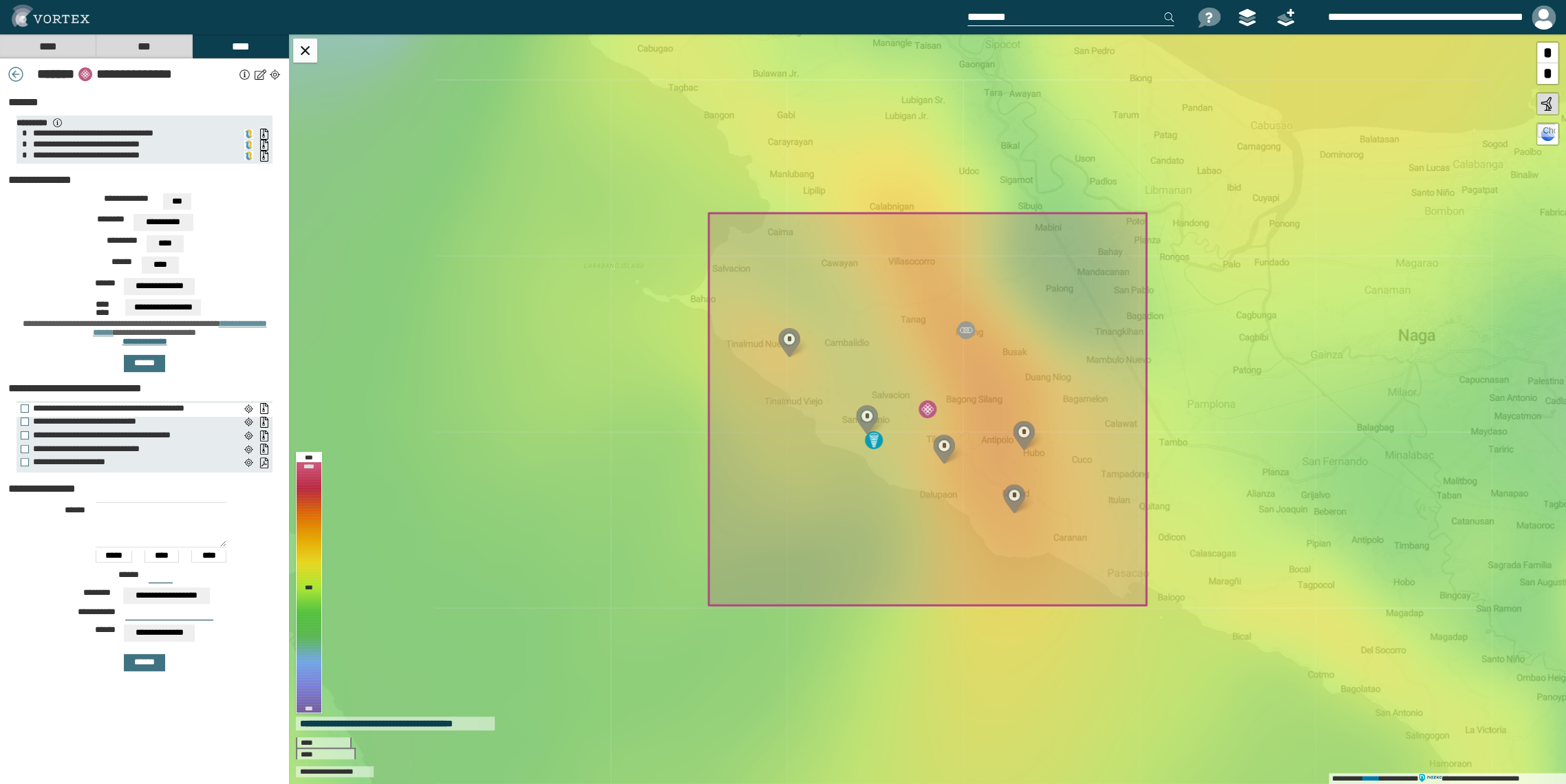 click on "[CREDIT CARD NUMBER]" at bounding box center [130, 409] 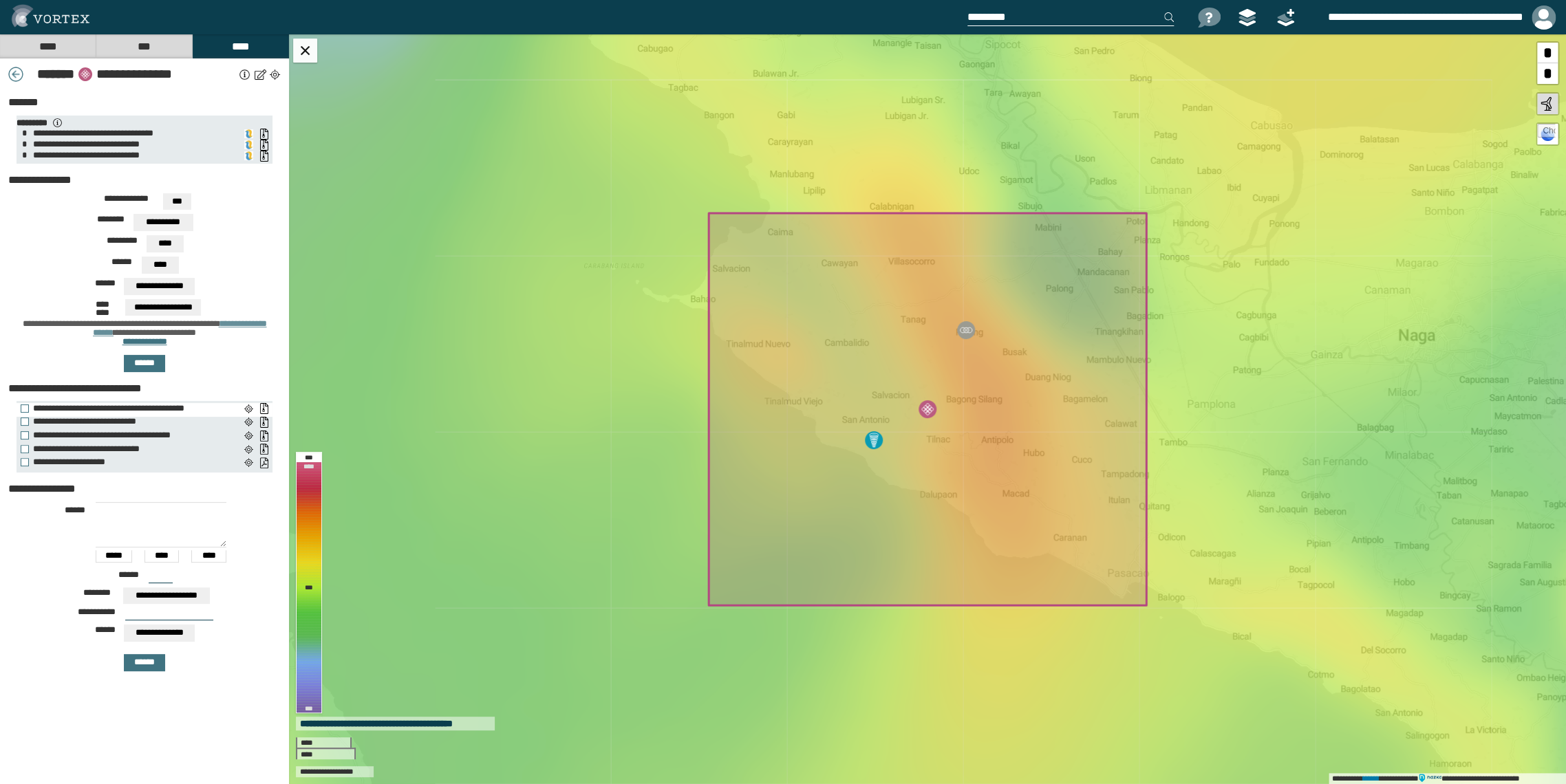 click on "[CREDIT CARD NUMBER]" at bounding box center [130, 409] 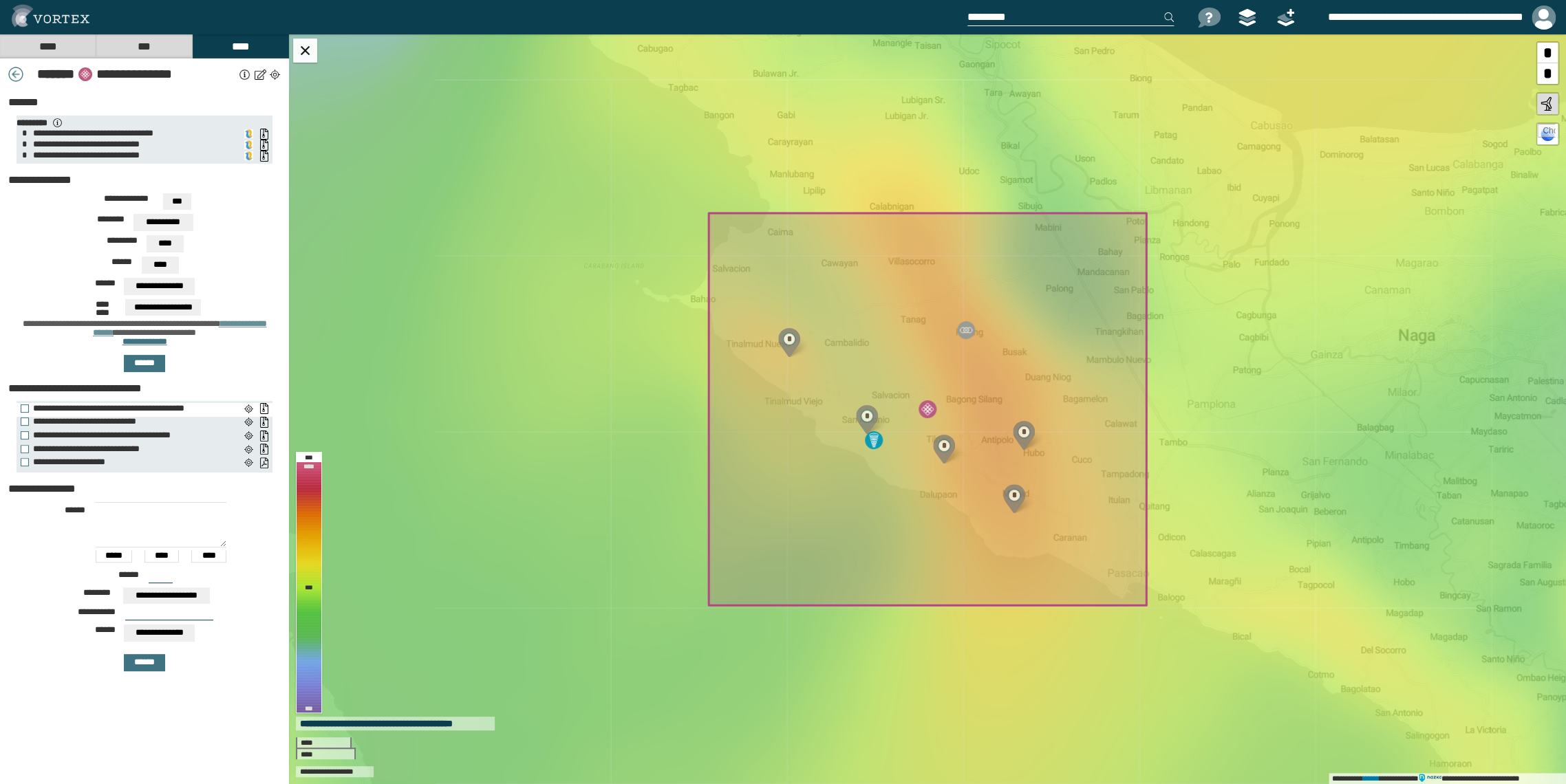 click on "[CREDIT CARD NUMBER]" at bounding box center [130, 409] 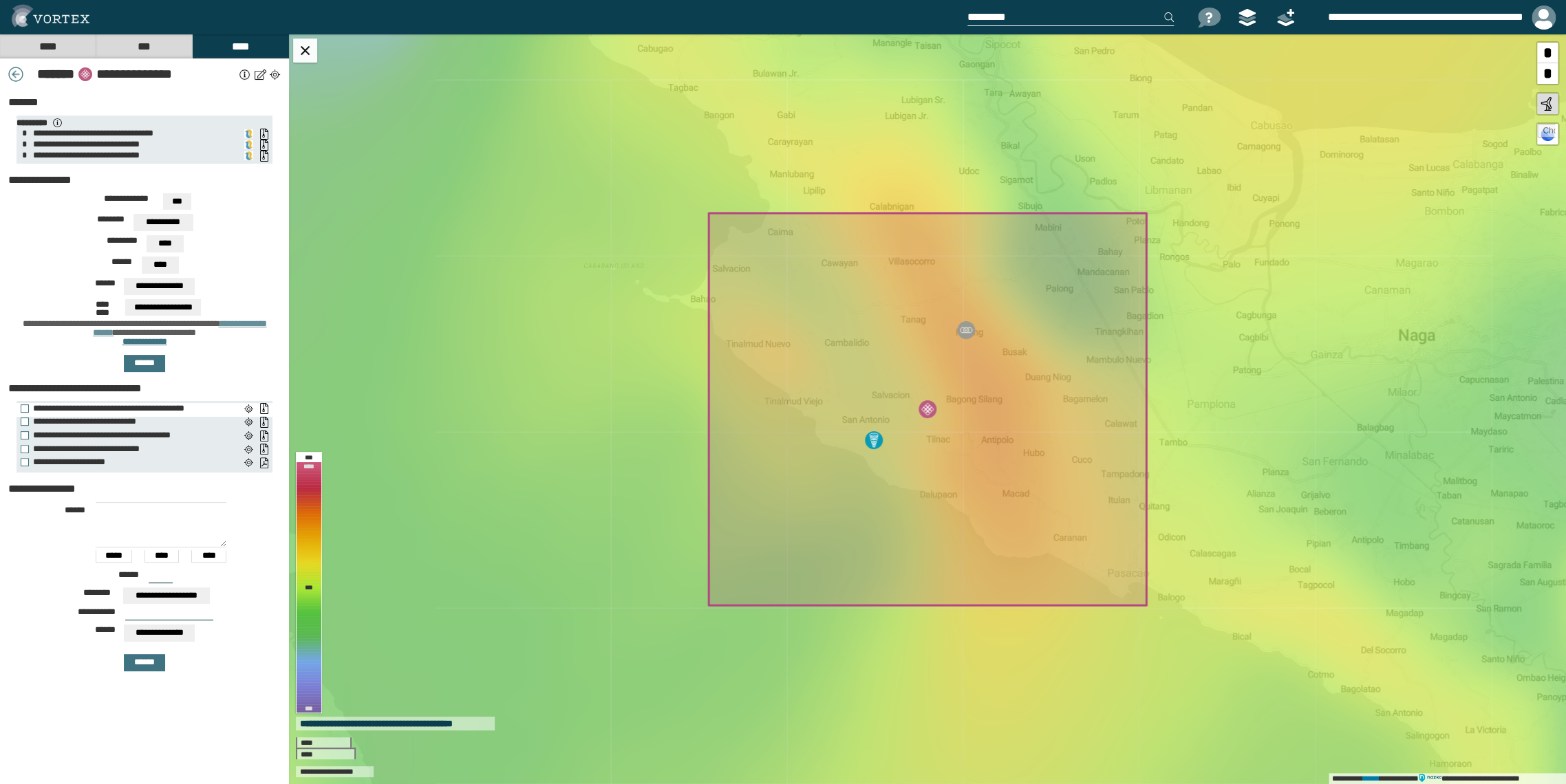 click on "[CREDIT CARD NUMBER]" at bounding box center (130, 409) 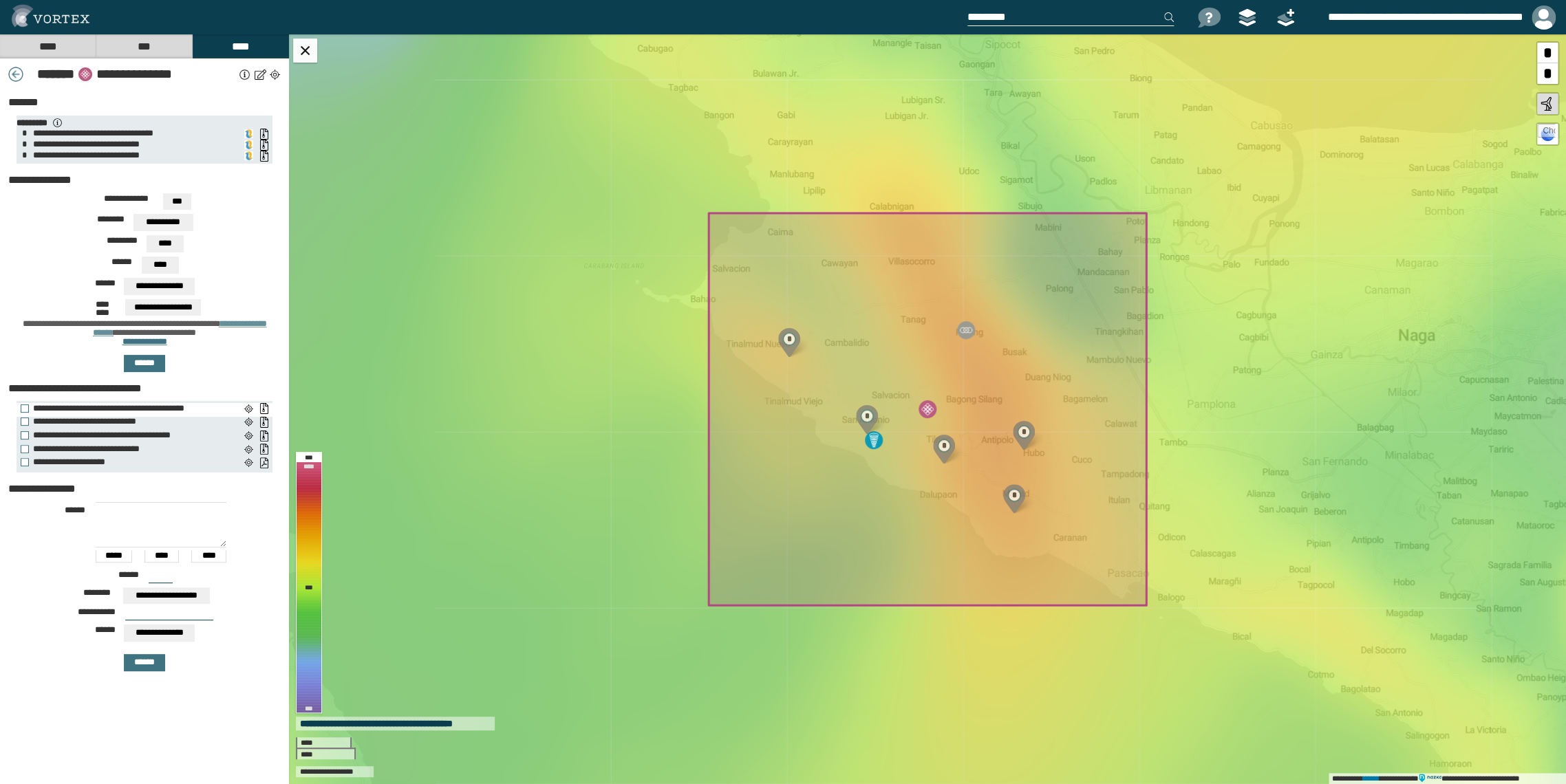 click on "[CREDIT CARD NUMBER]" at bounding box center [130, 409] 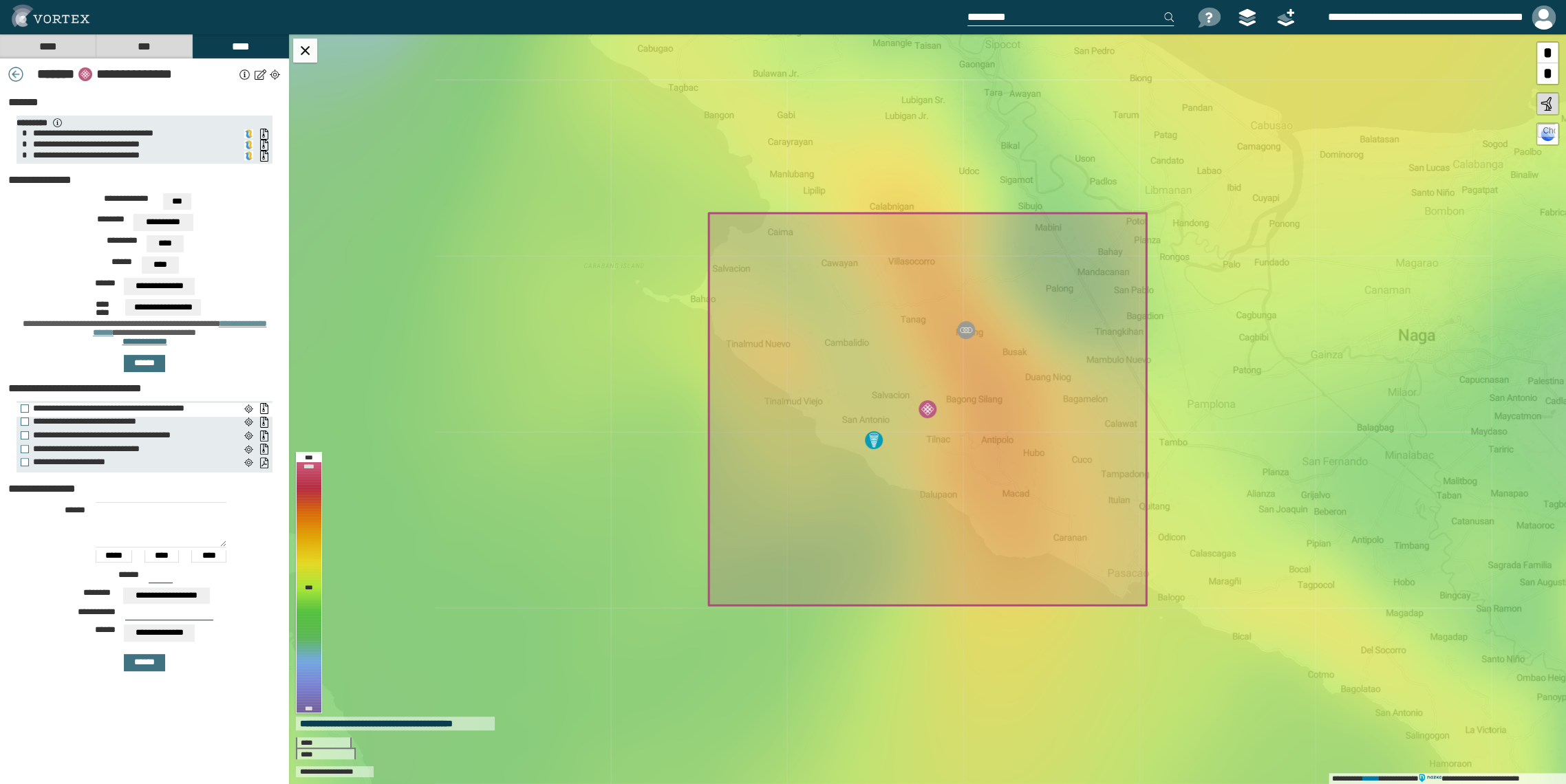 click on "[CREDIT CARD NUMBER]" at bounding box center [130, 409] 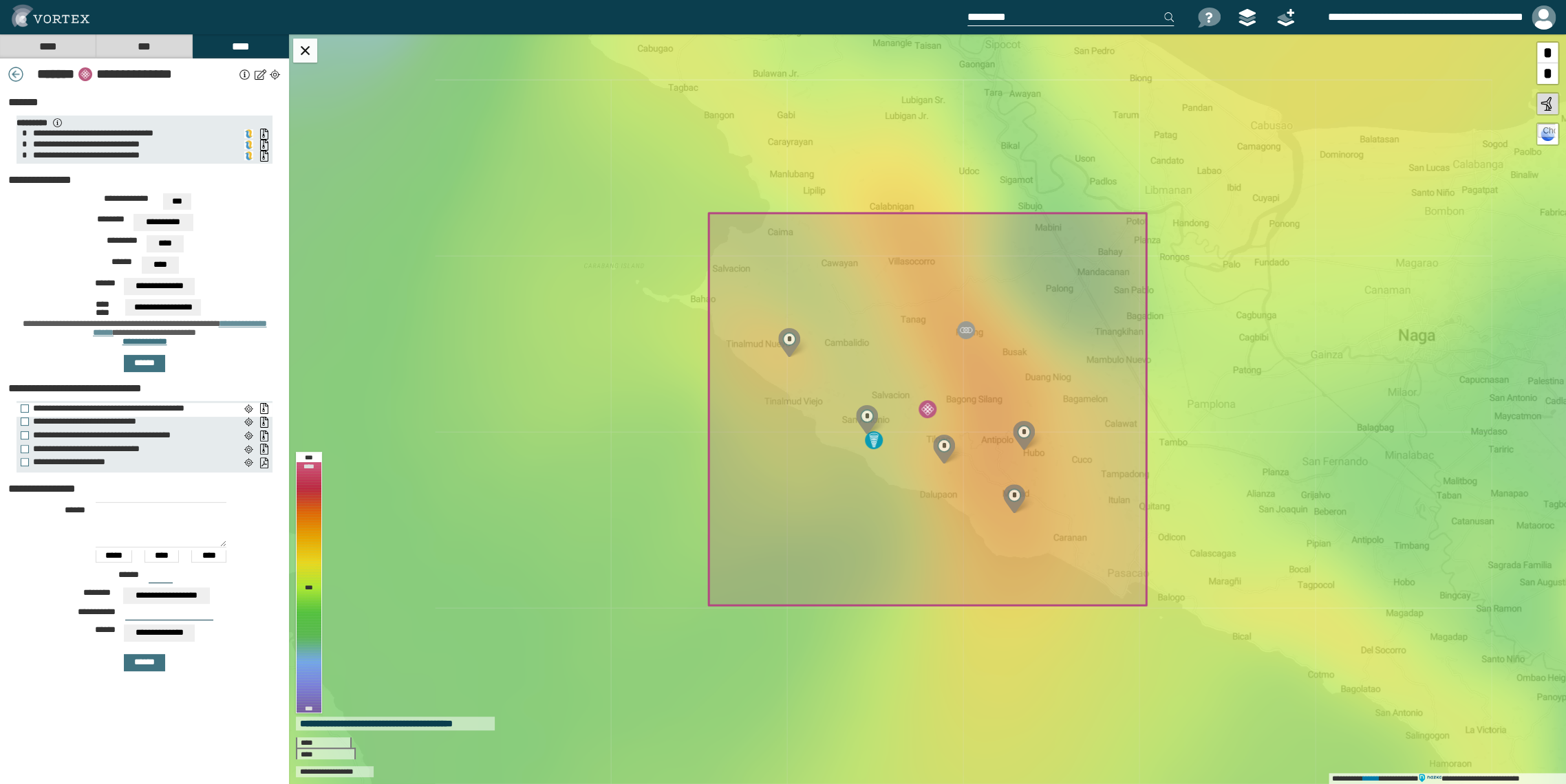 click on "[CREDIT CARD NUMBER]" at bounding box center (130, 409) 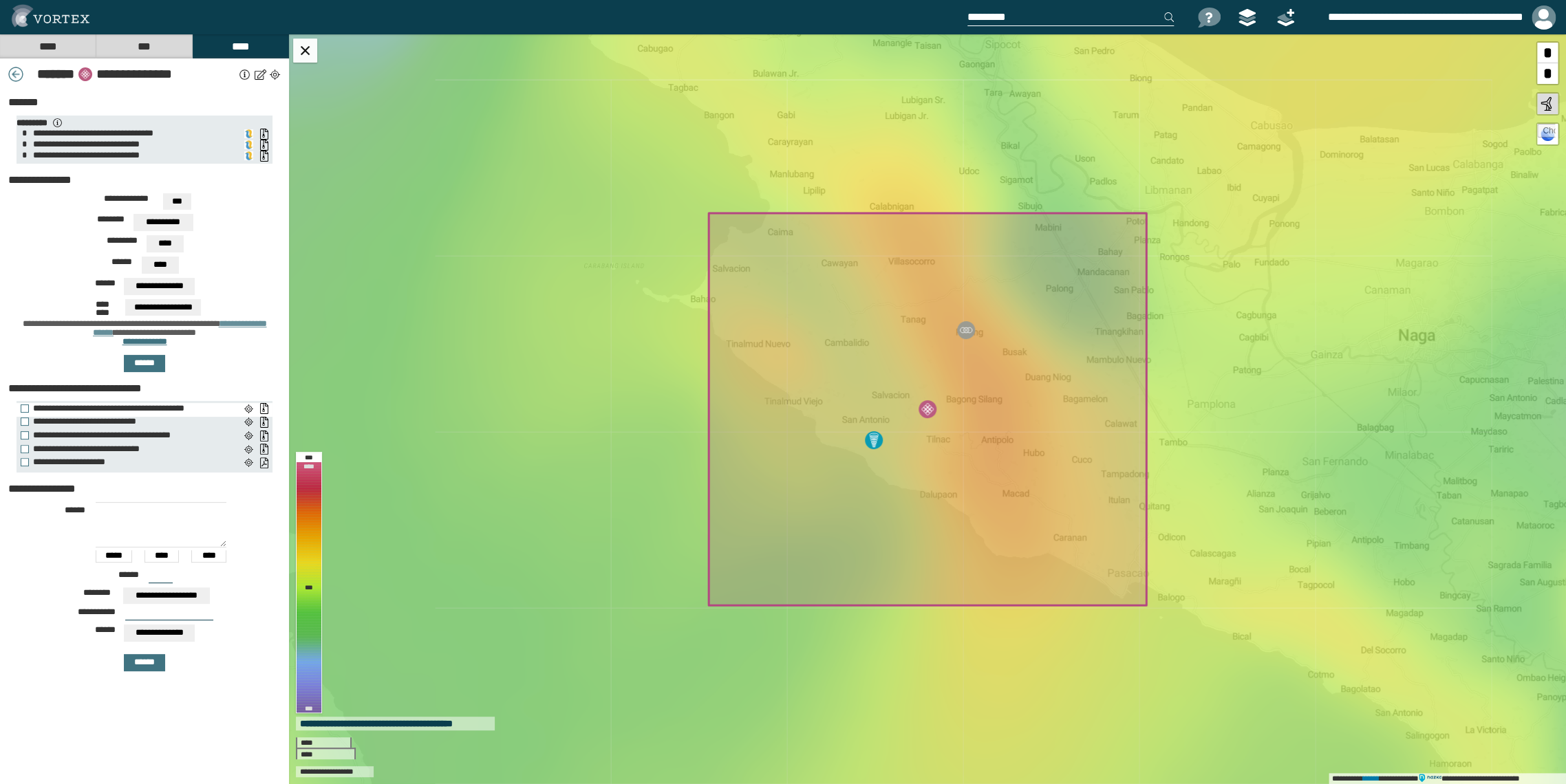 click on "[CREDIT CARD NUMBER]" at bounding box center [130, 409] 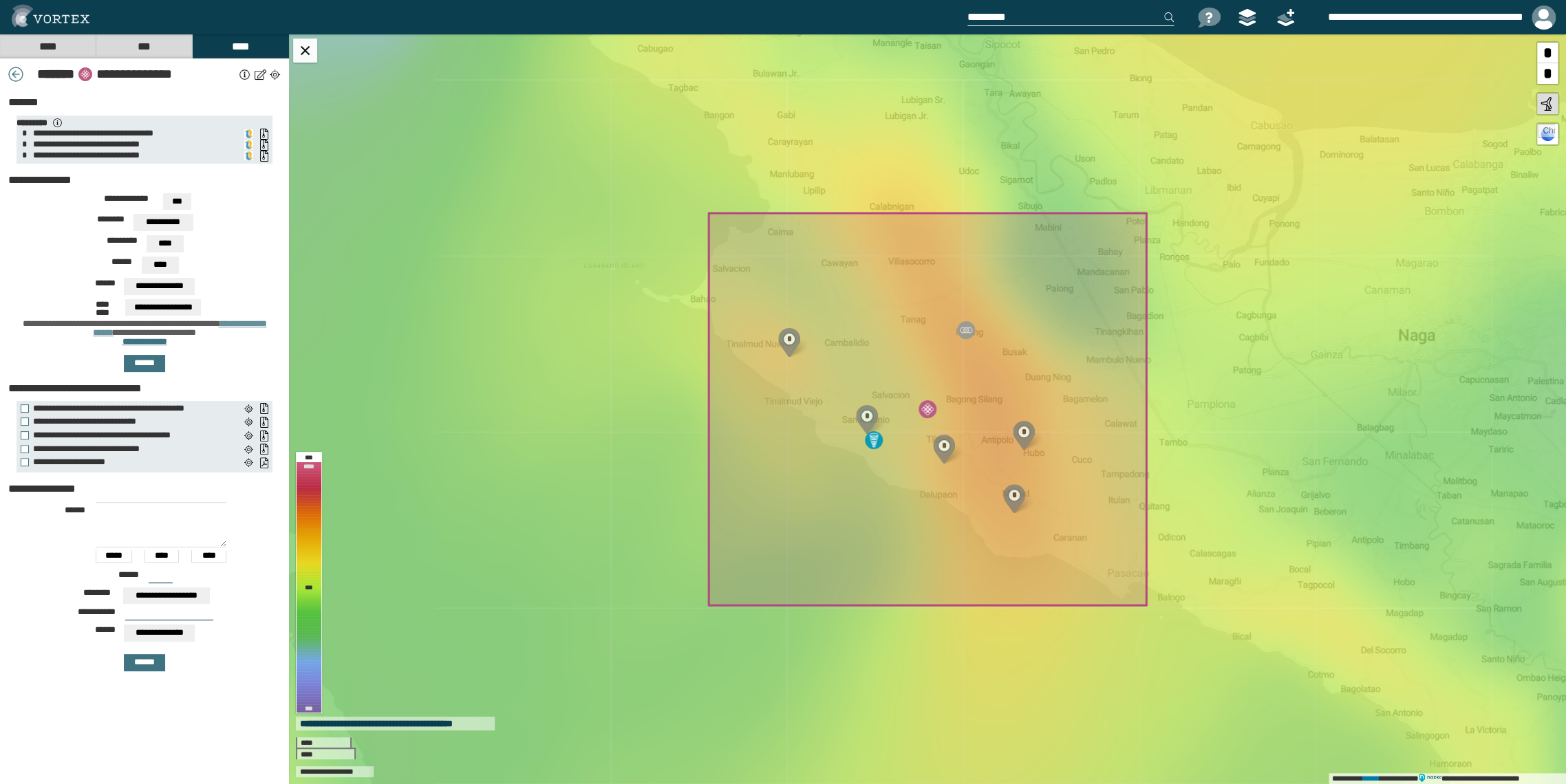 click on "**********" at bounding box center (177, 202) 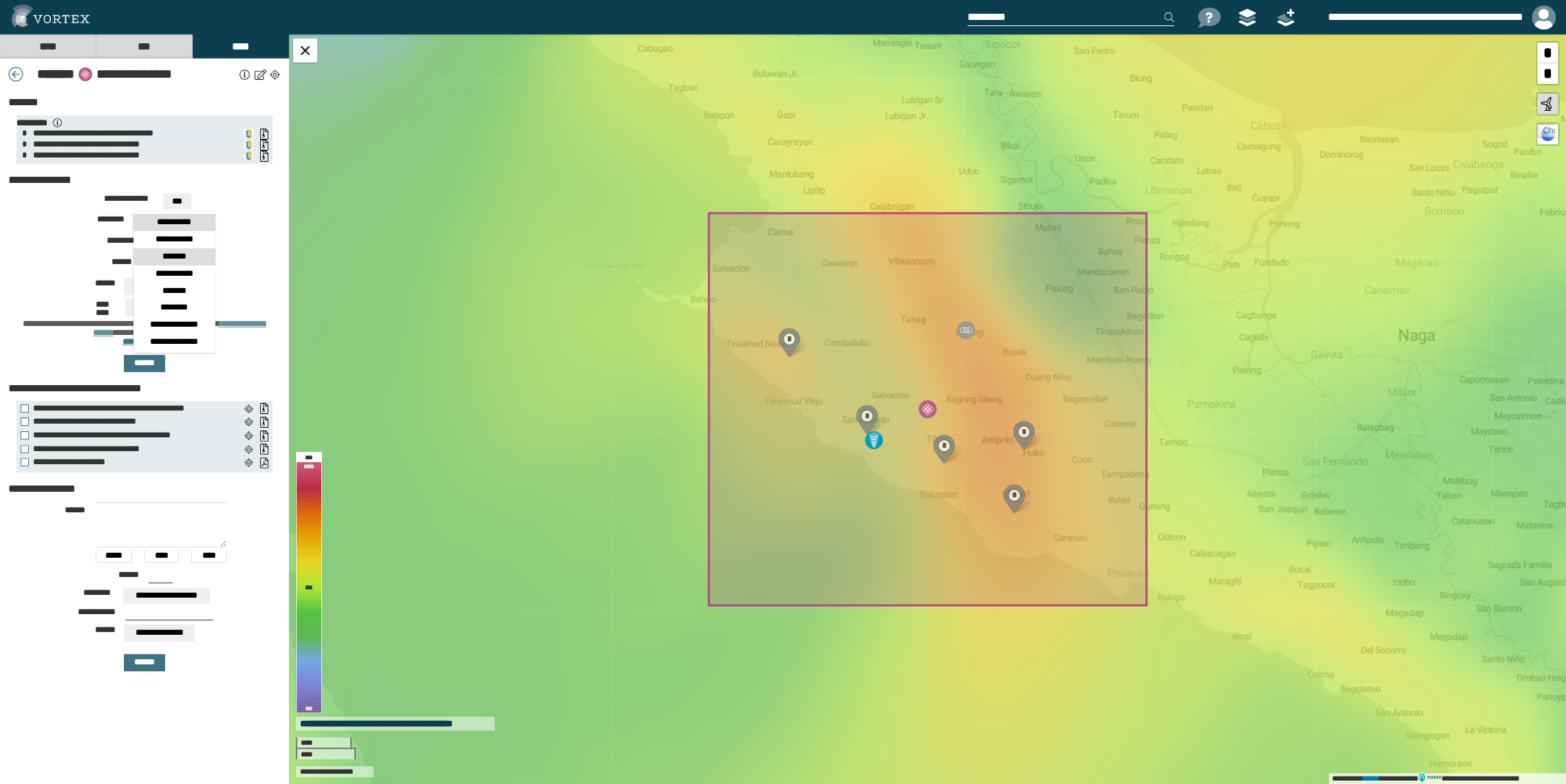 click on "*******" at bounding box center (174, 222) 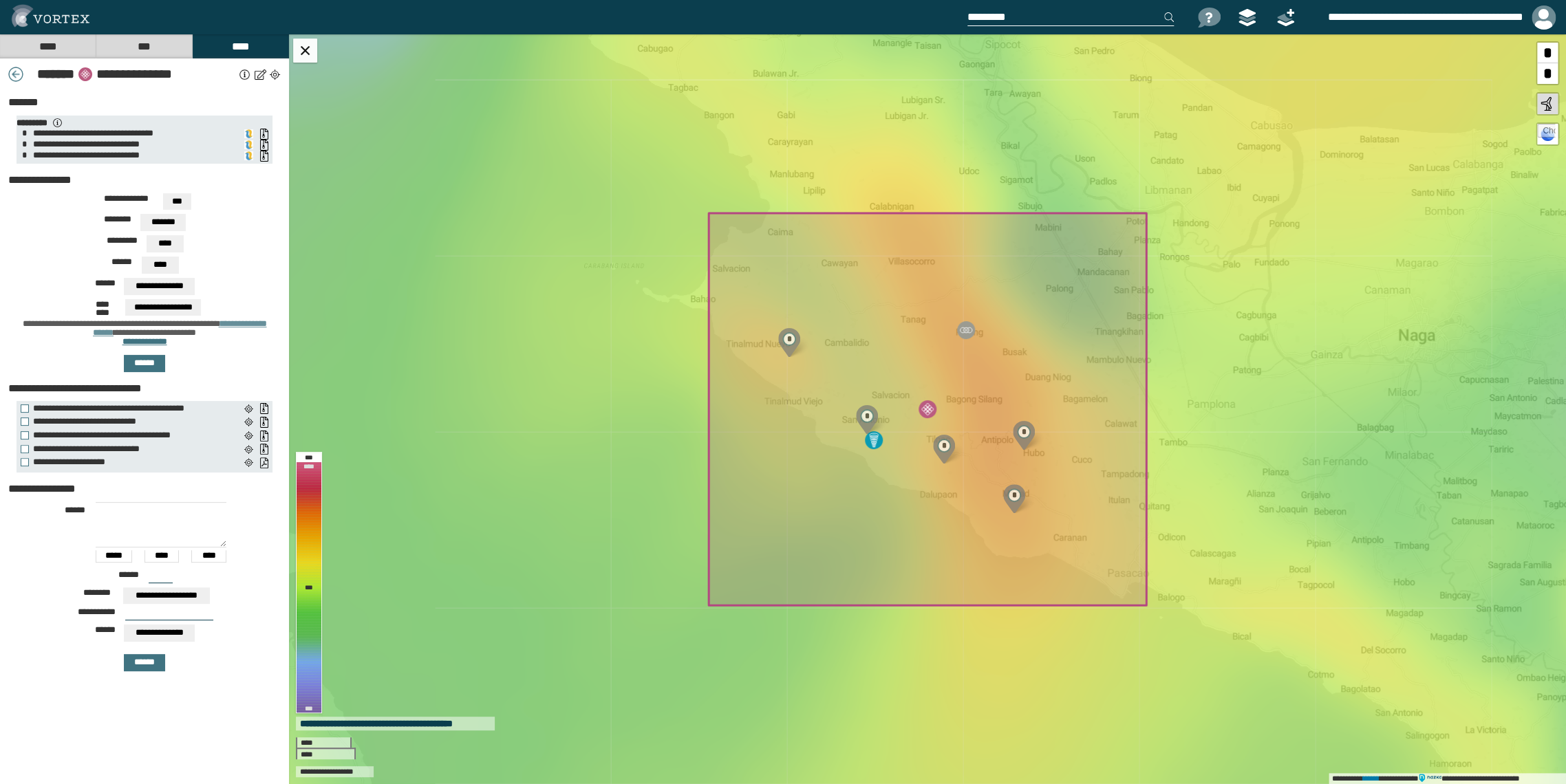 click on "*******" at bounding box center [177, 202] 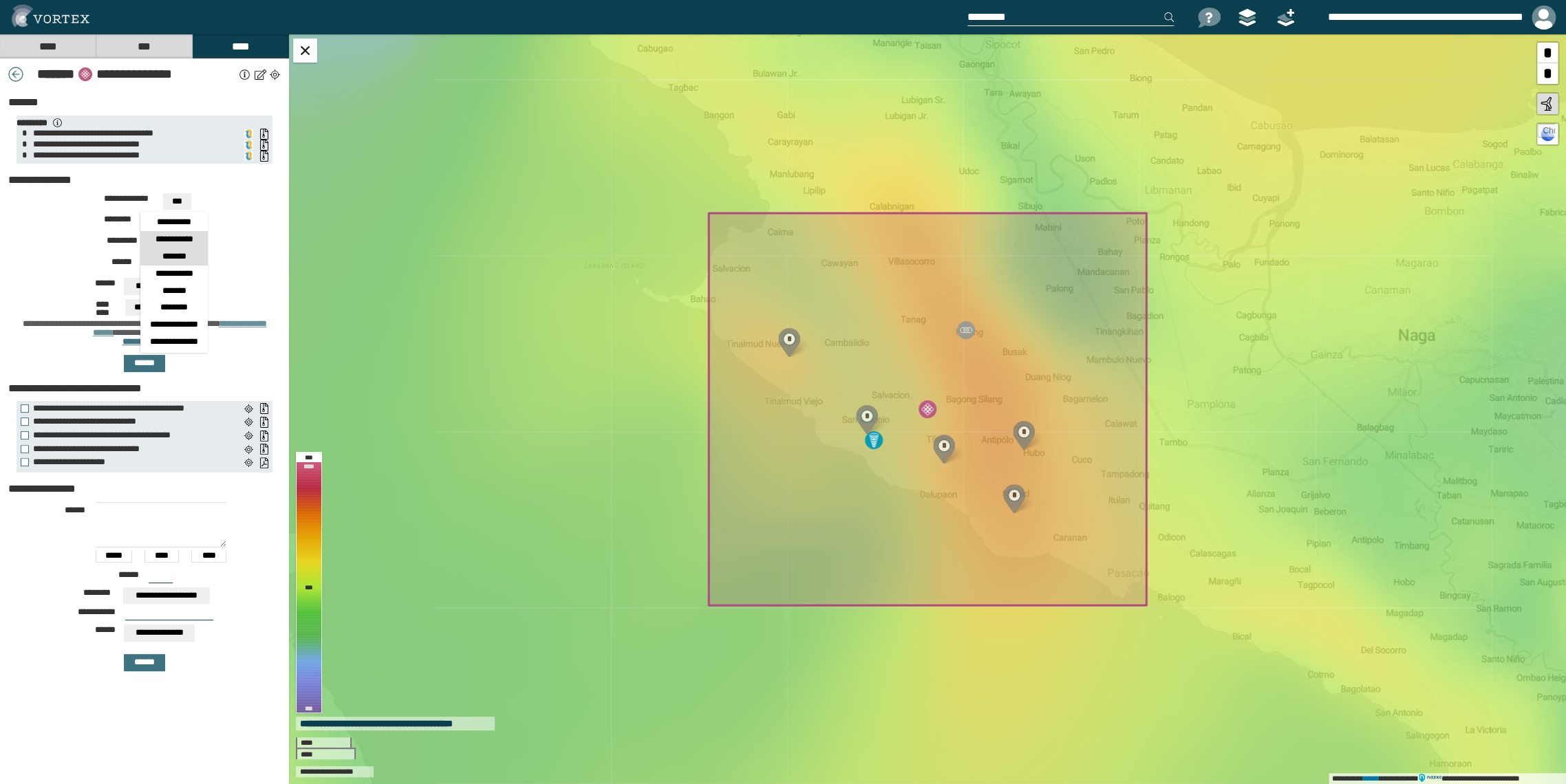 click on "**********" at bounding box center [174, 222] 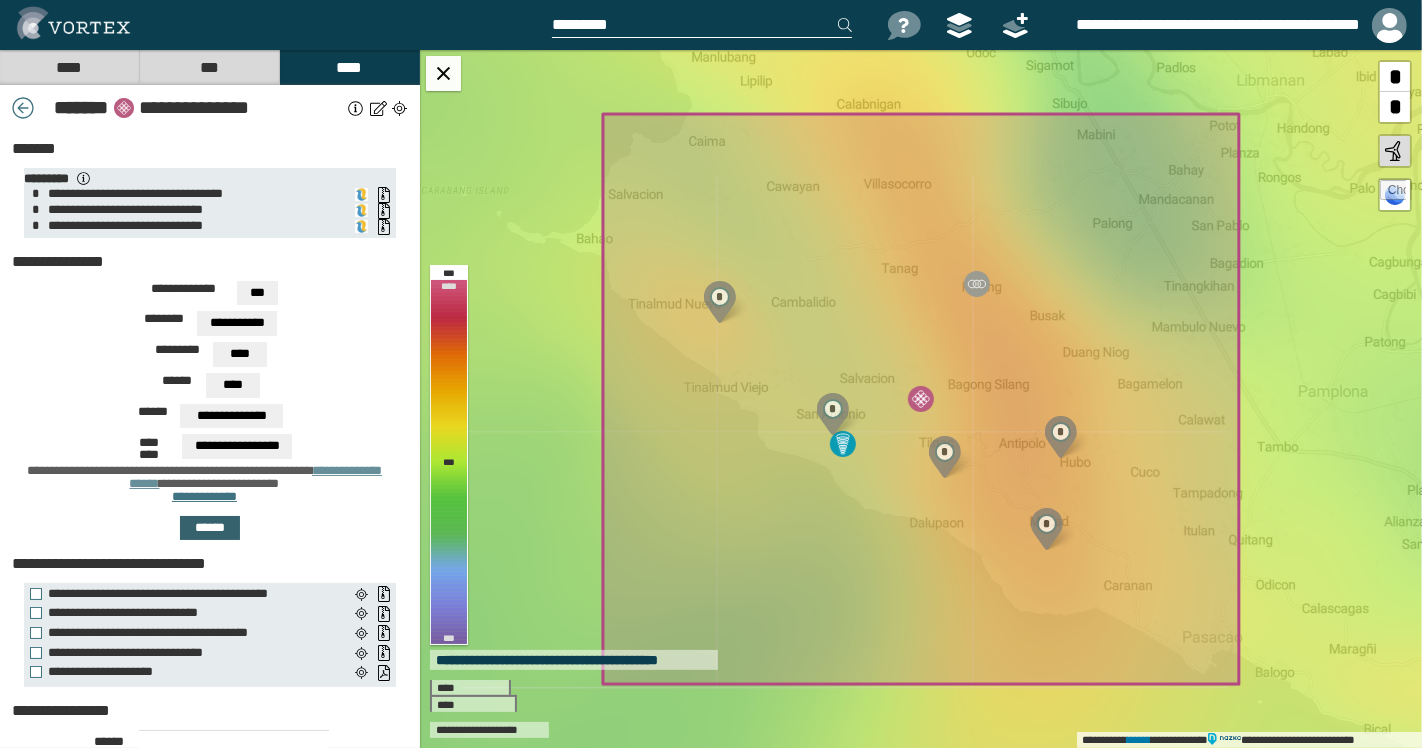 click on "******" at bounding box center [210, 528] 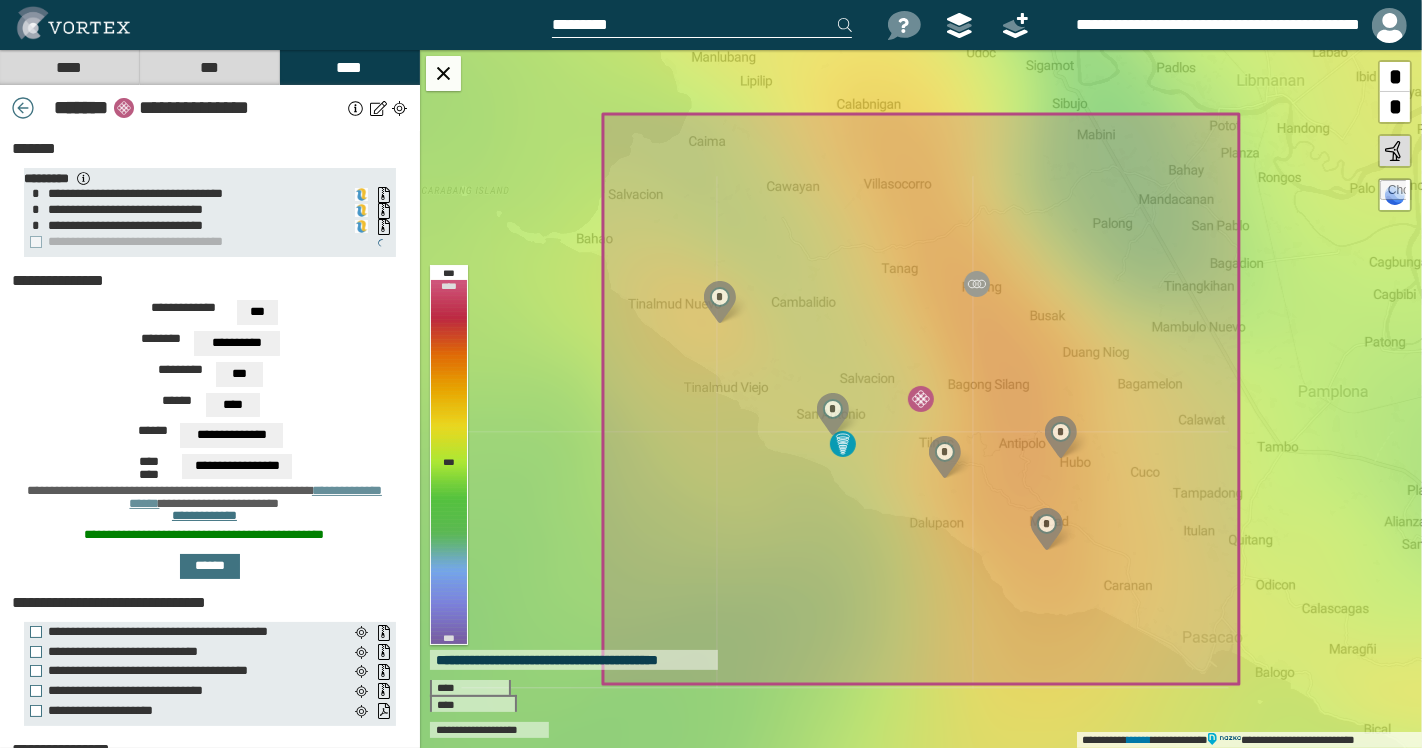 click on "**********" at bounding box center (257, 312) 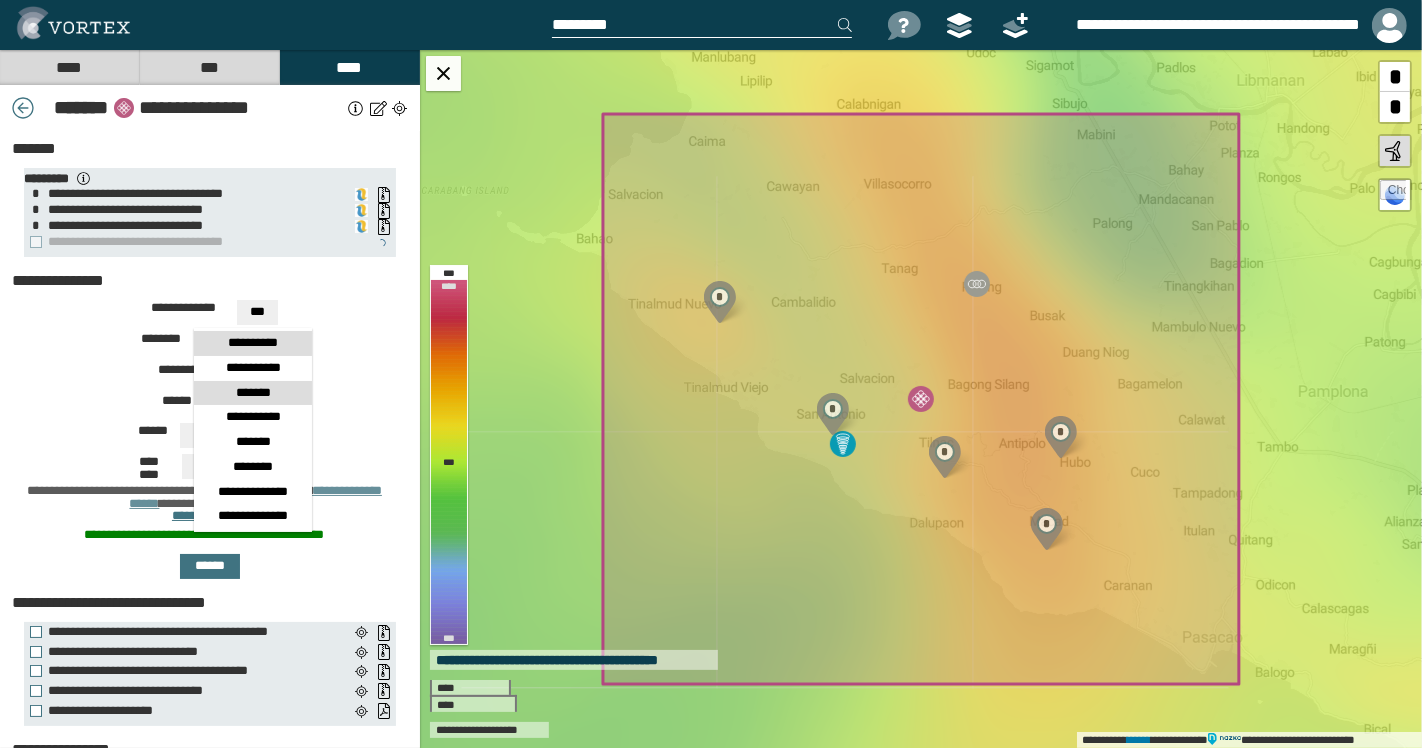 click on "*******" at bounding box center (253, 343) 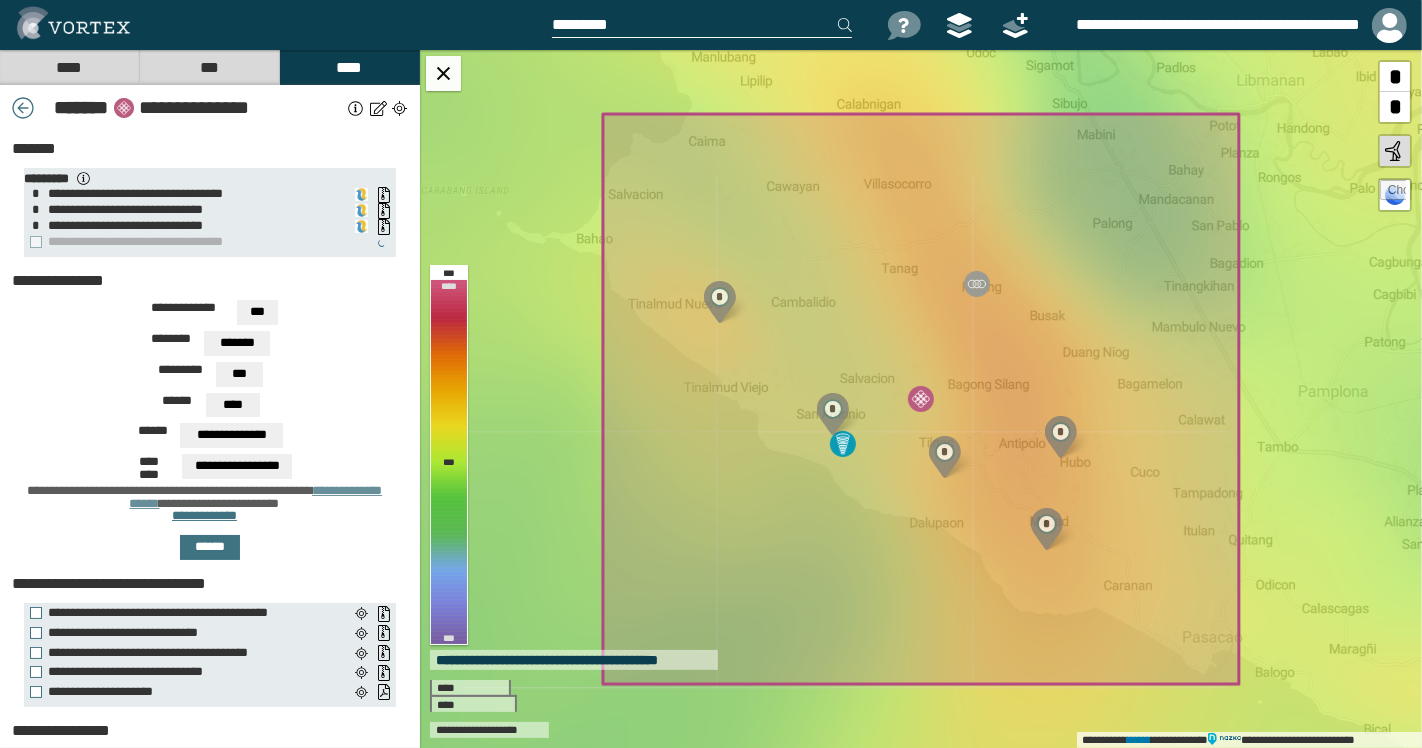 click on "***" at bounding box center [257, 312] 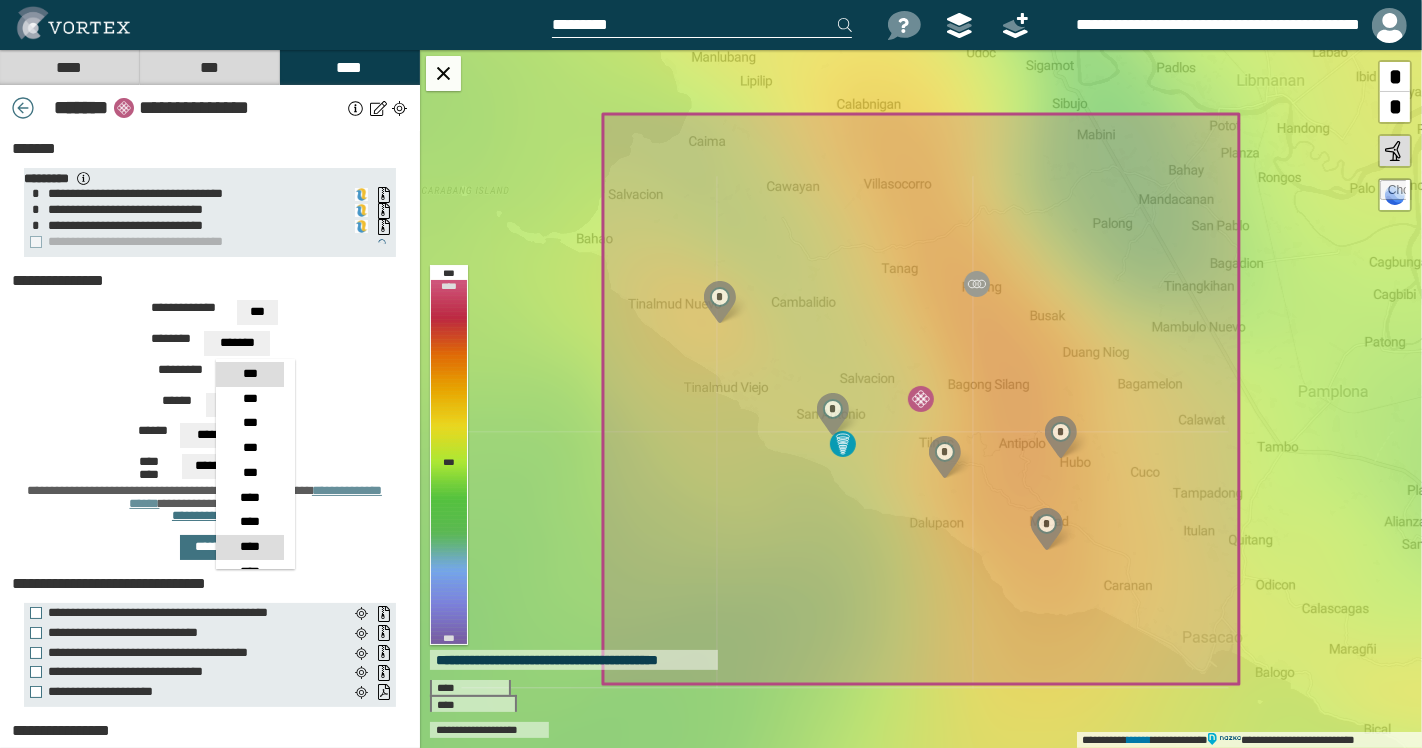 click on "****" at bounding box center [250, 374] 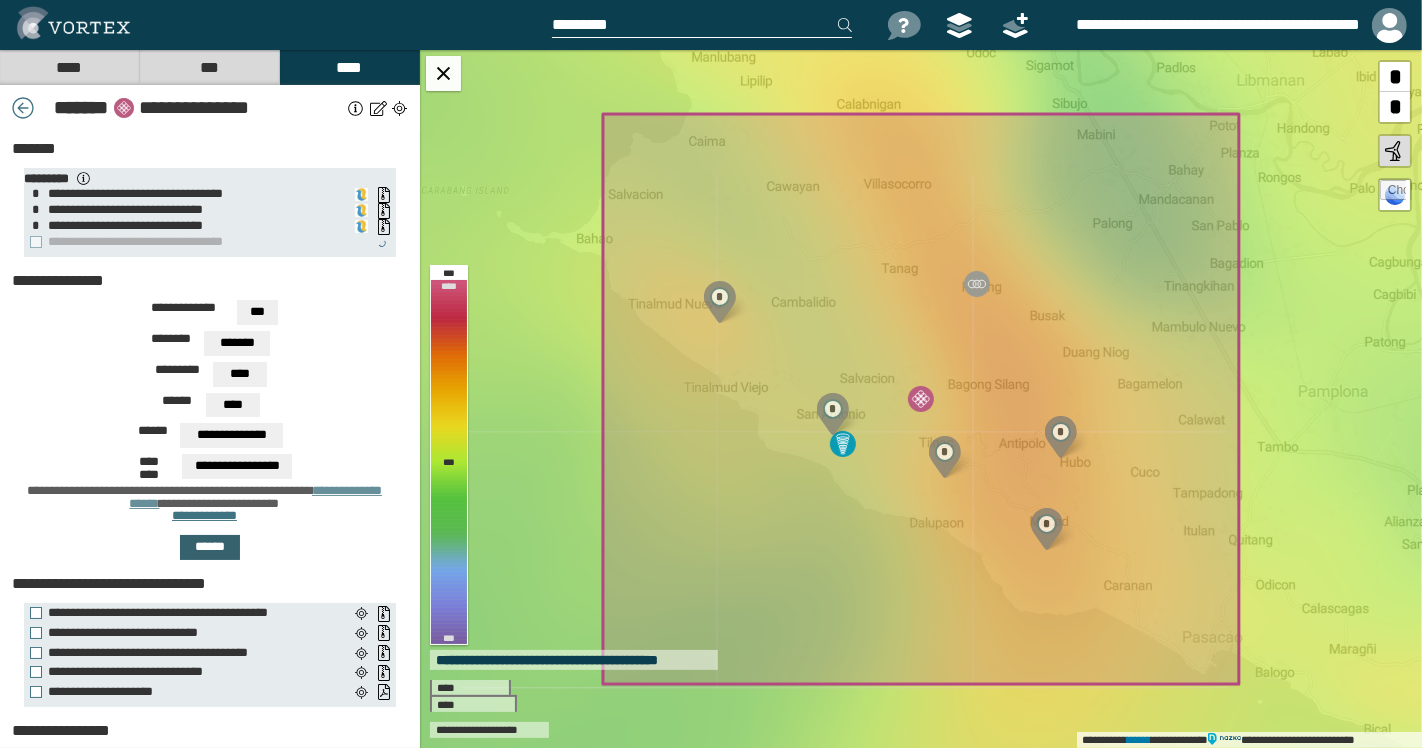 click on "******" at bounding box center (210, 547) 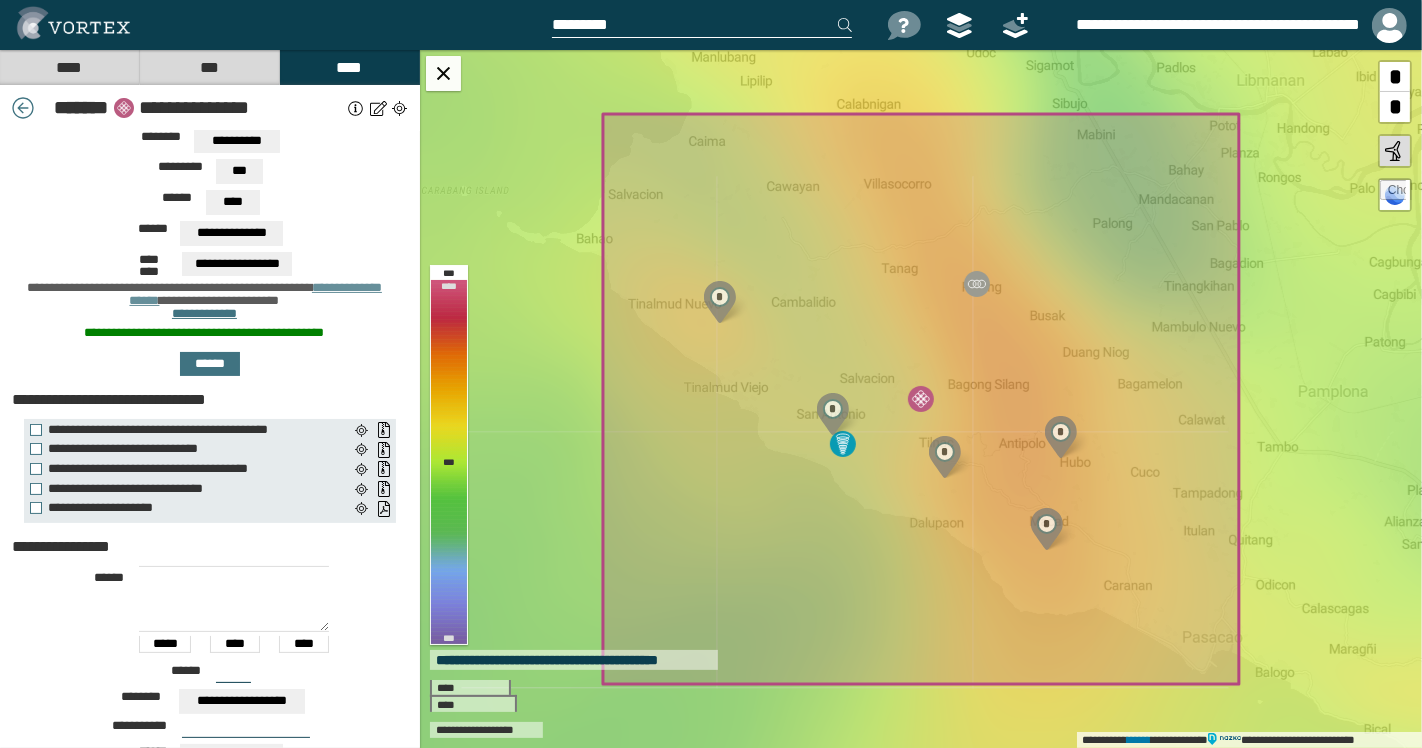 scroll, scrollTop: 0, scrollLeft: 0, axis: both 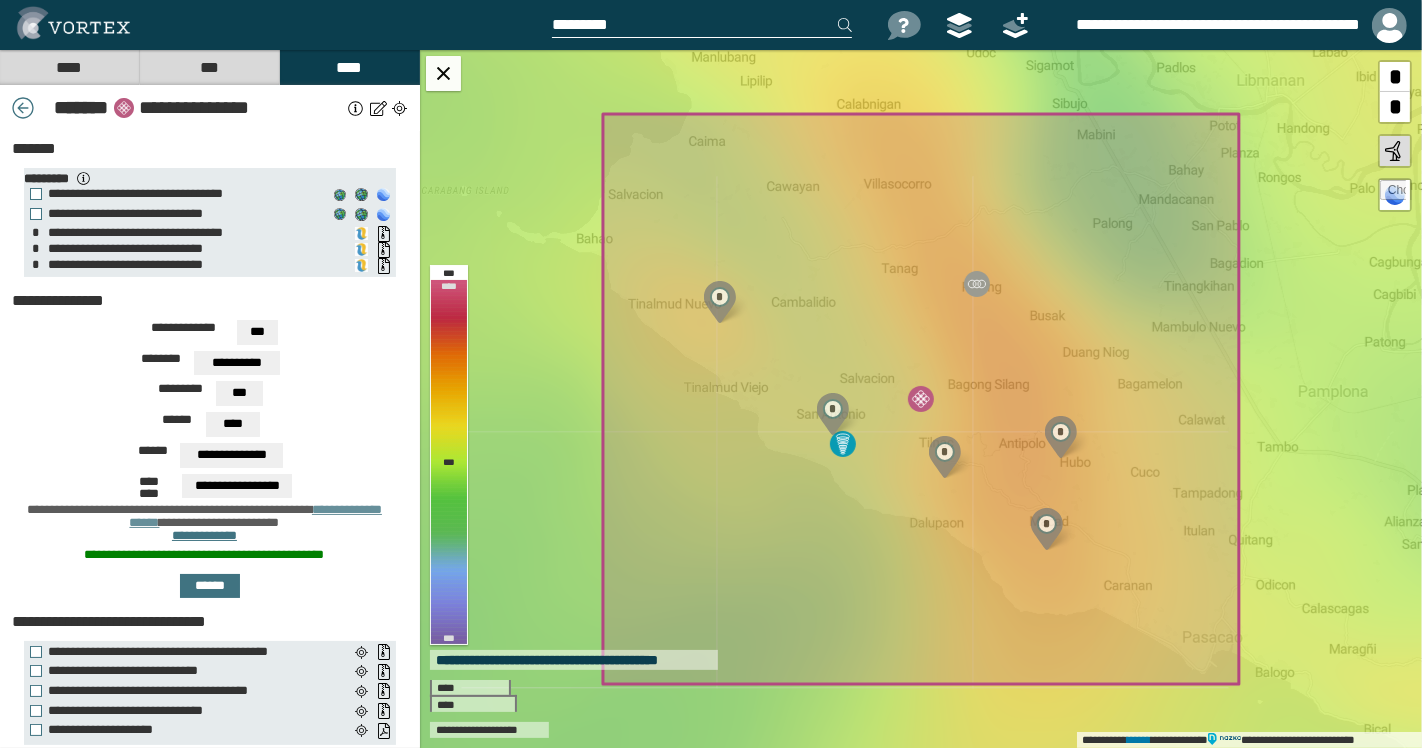 click on "***" at bounding box center [257, 332] 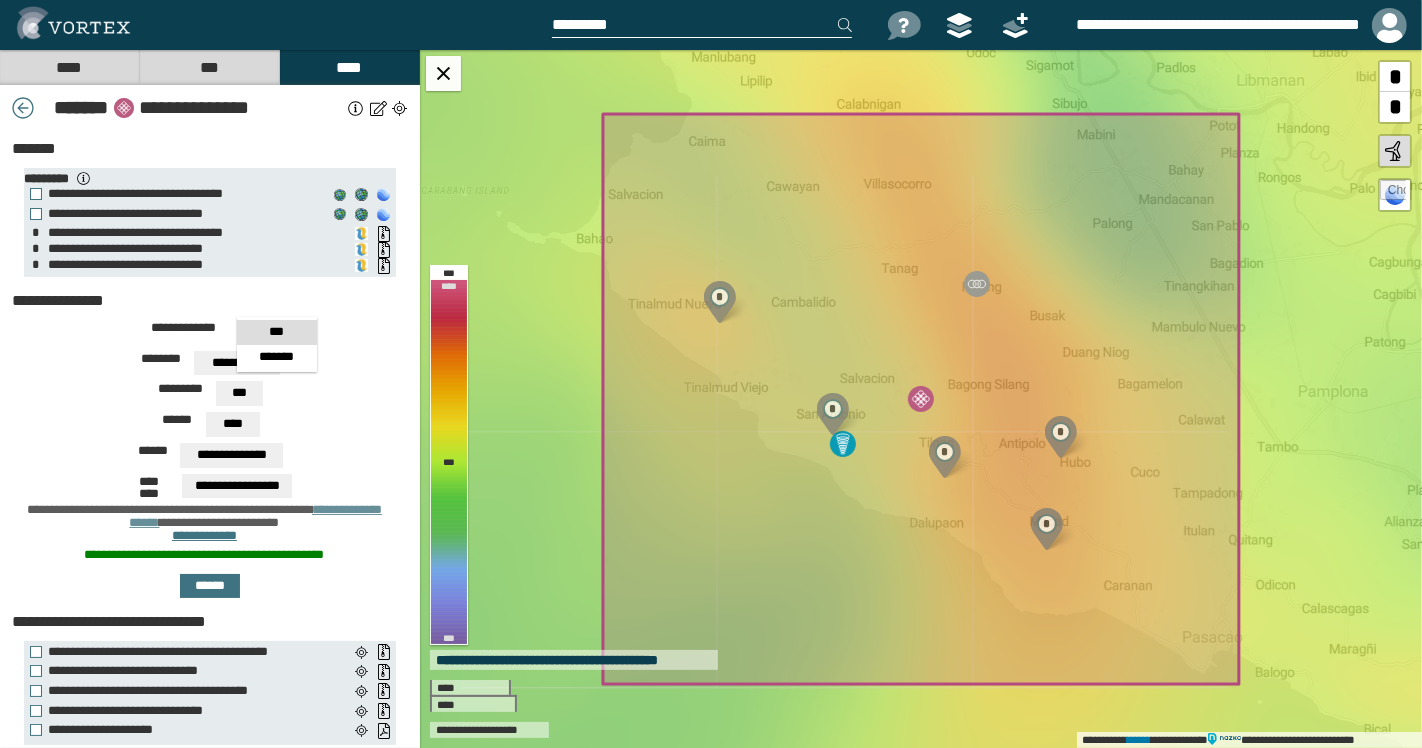 click on "***" at bounding box center [276, 332] 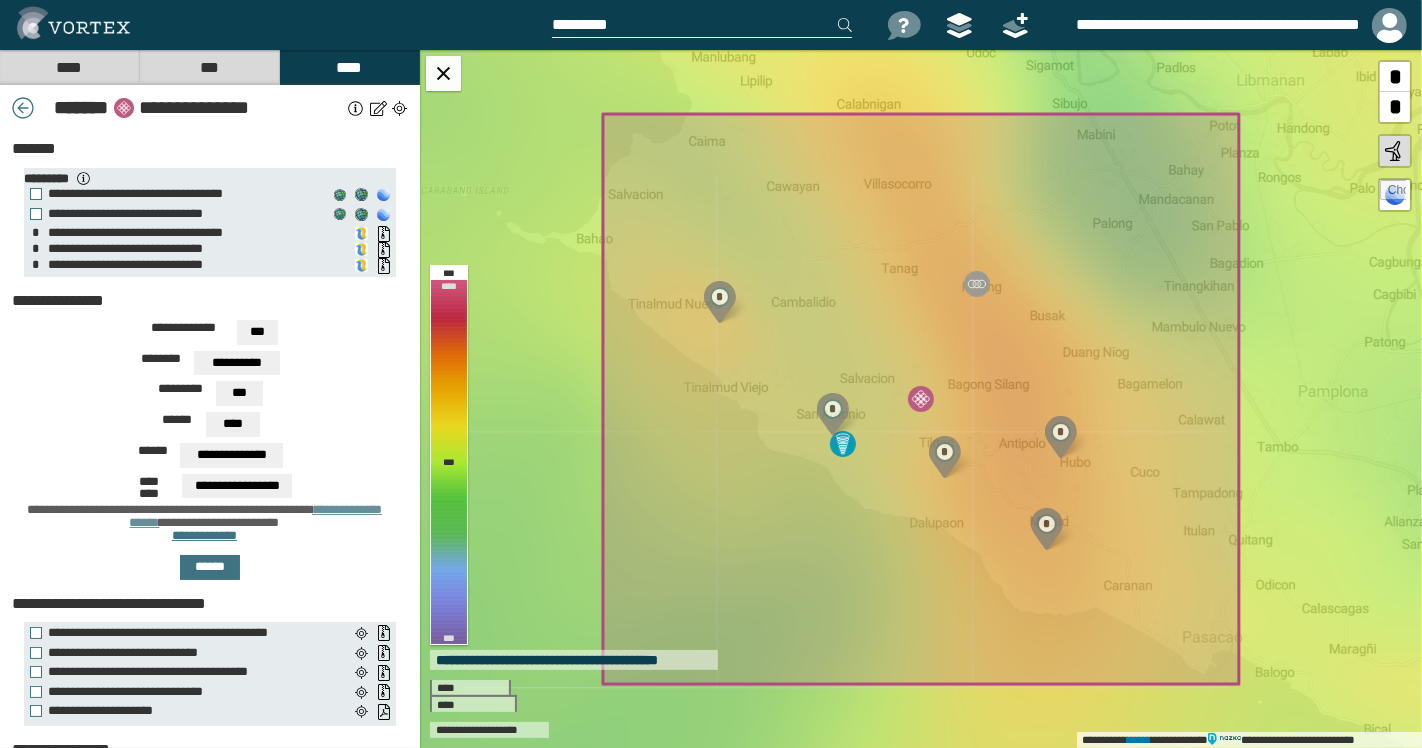 click on "**********" at bounding box center (257, 332) 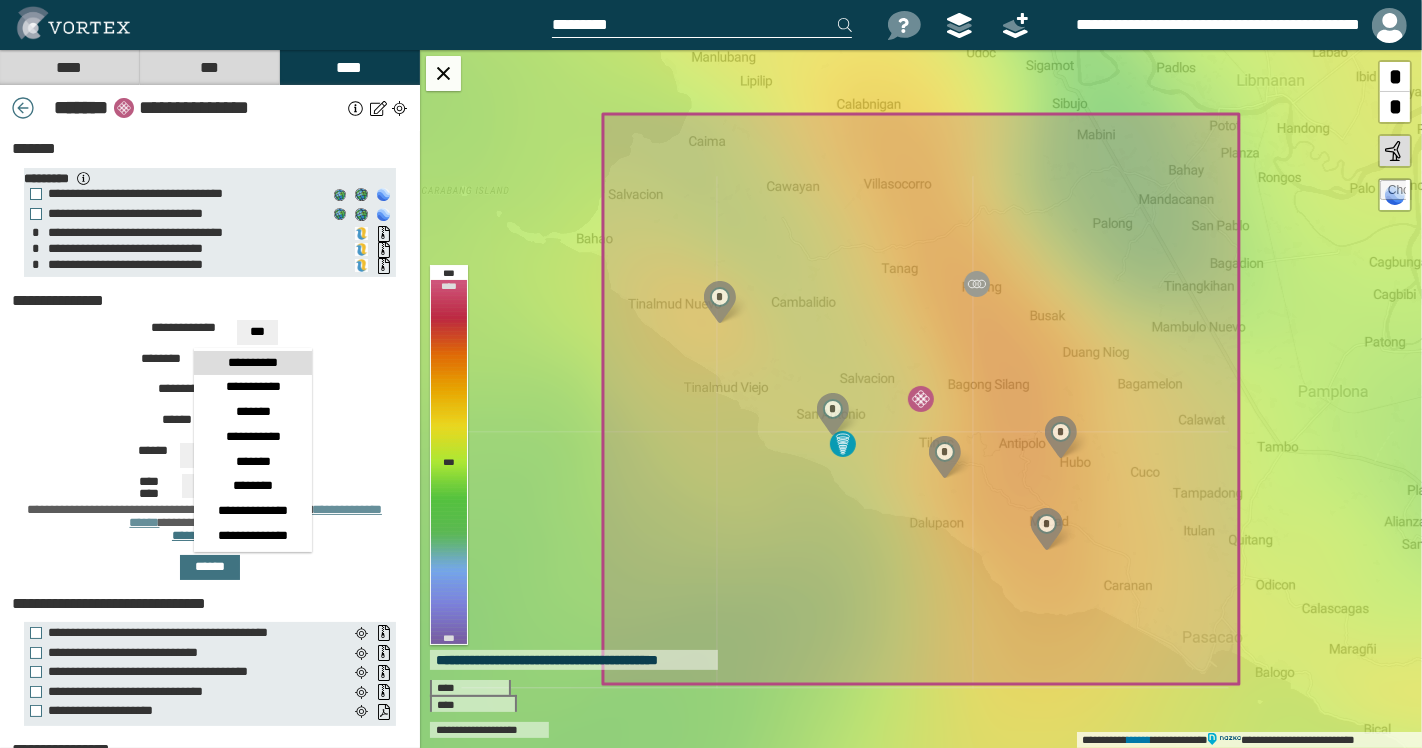 click on "[FIRST] [LAST] [ADDRESS]" at bounding box center (210, 335) 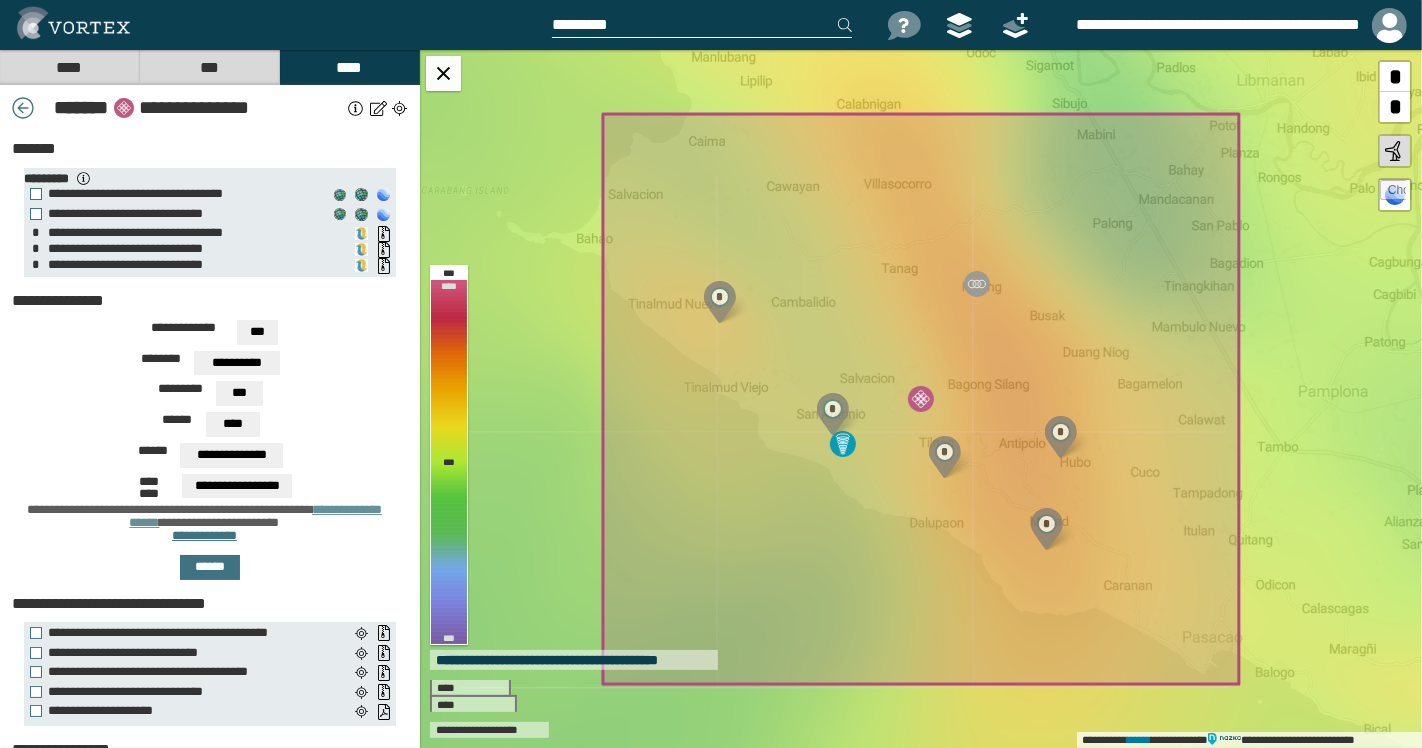scroll, scrollTop: 0, scrollLeft: 0, axis: both 